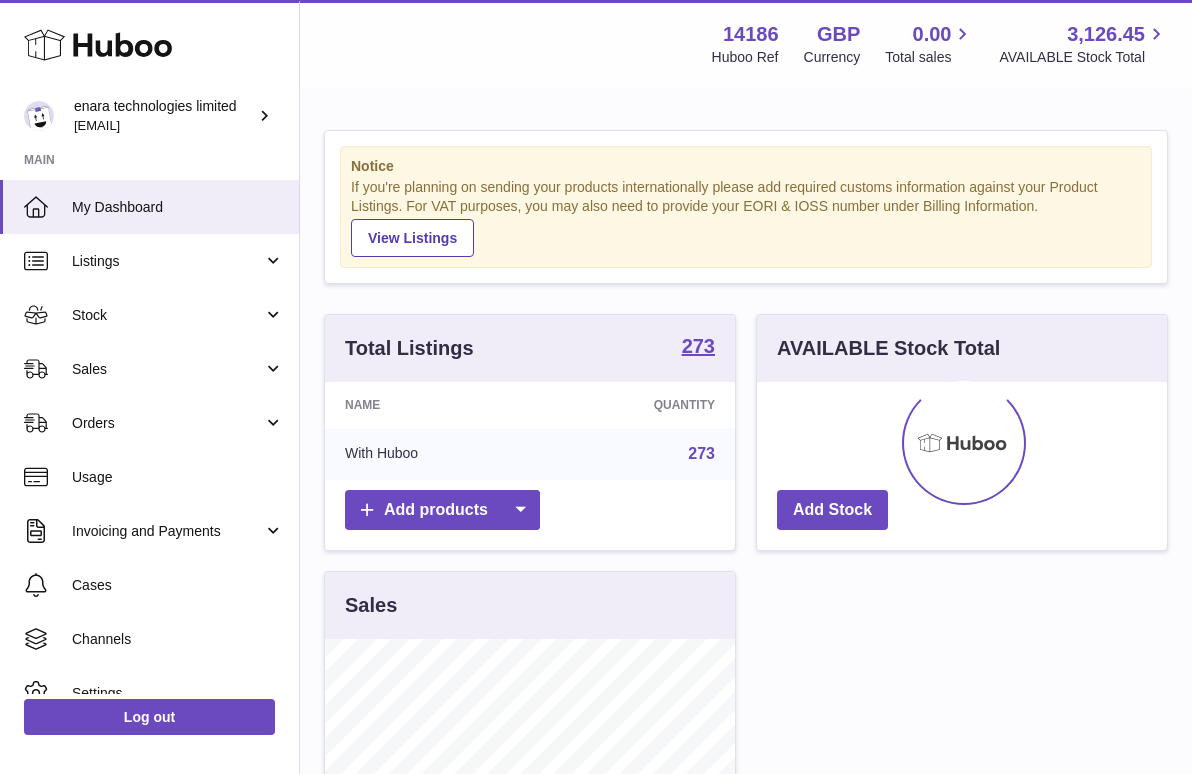 scroll, scrollTop: 0, scrollLeft: 0, axis: both 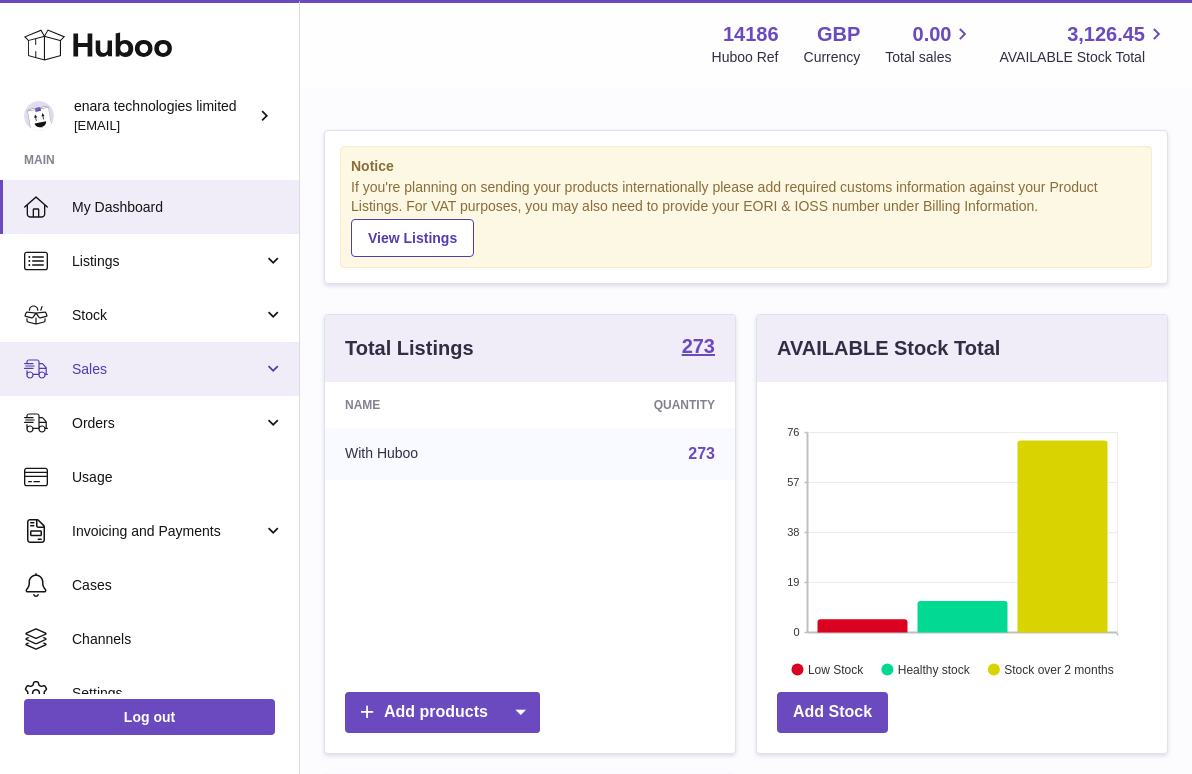 click on "Sales" at bounding box center [149, 369] 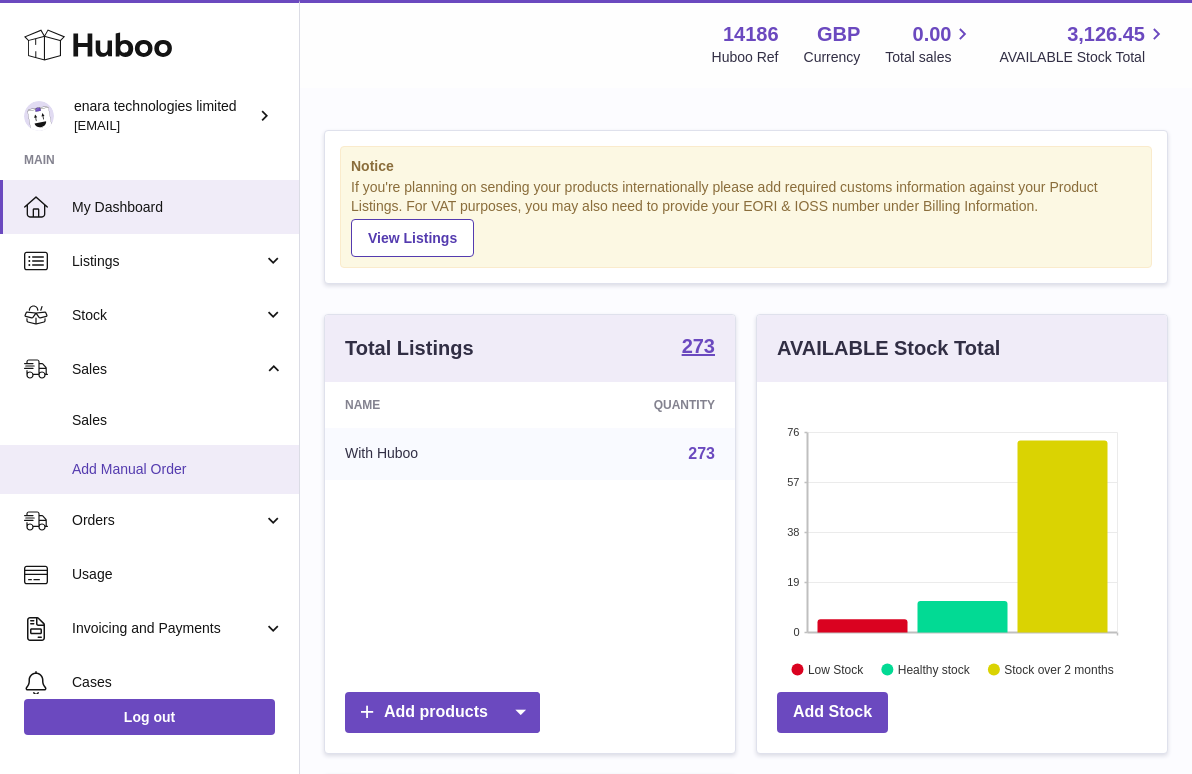 click on "Add Manual Order" at bounding box center (178, 469) 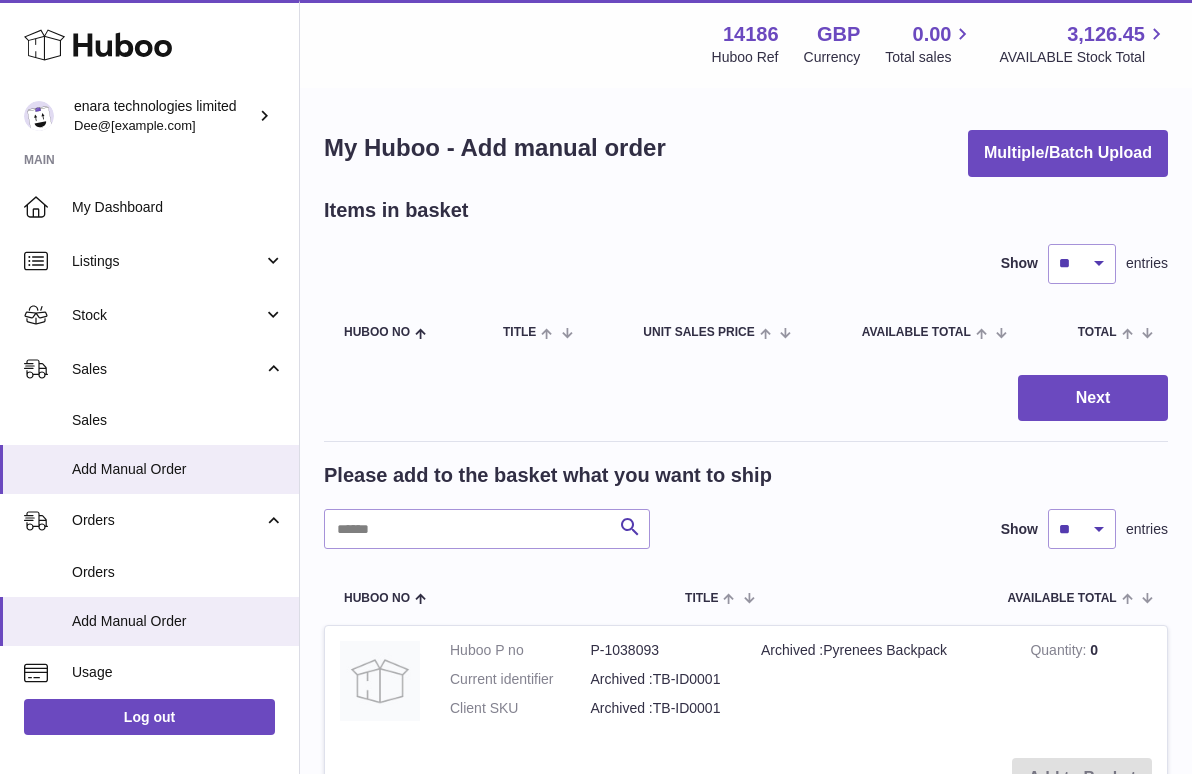 scroll, scrollTop: 0, scrollLeft: 0, axis: both 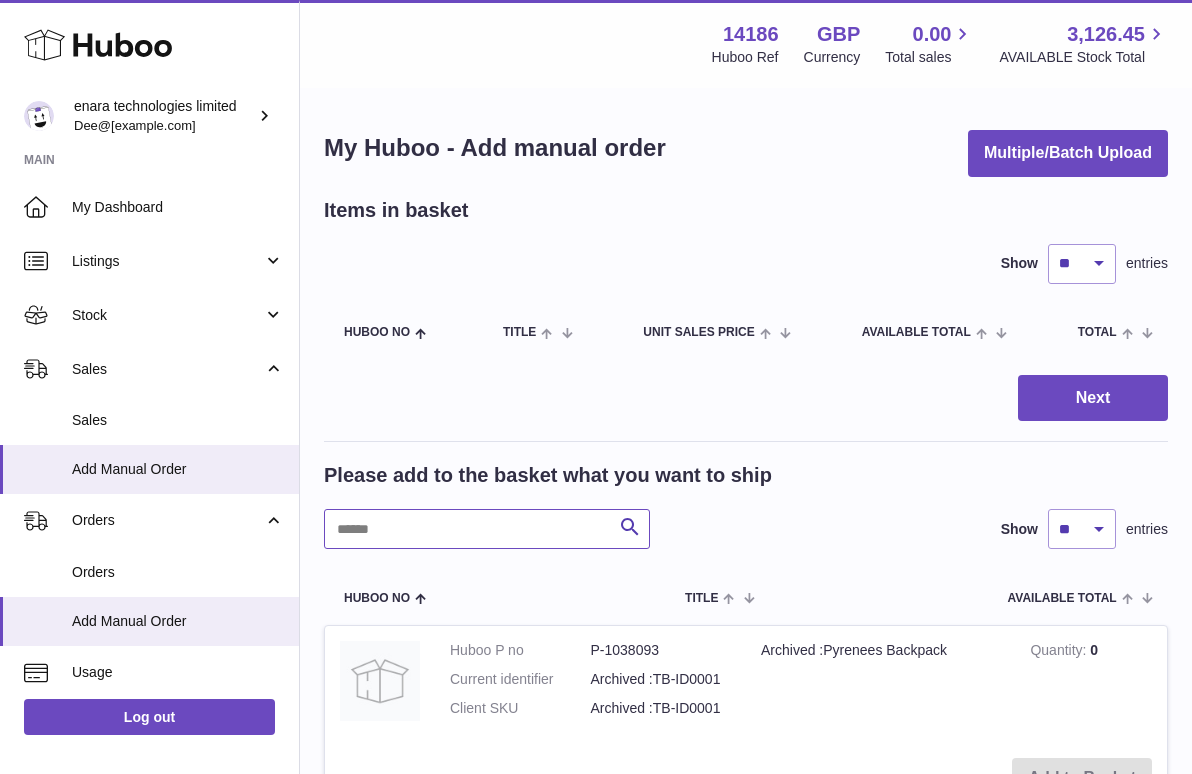 paste on "**********" 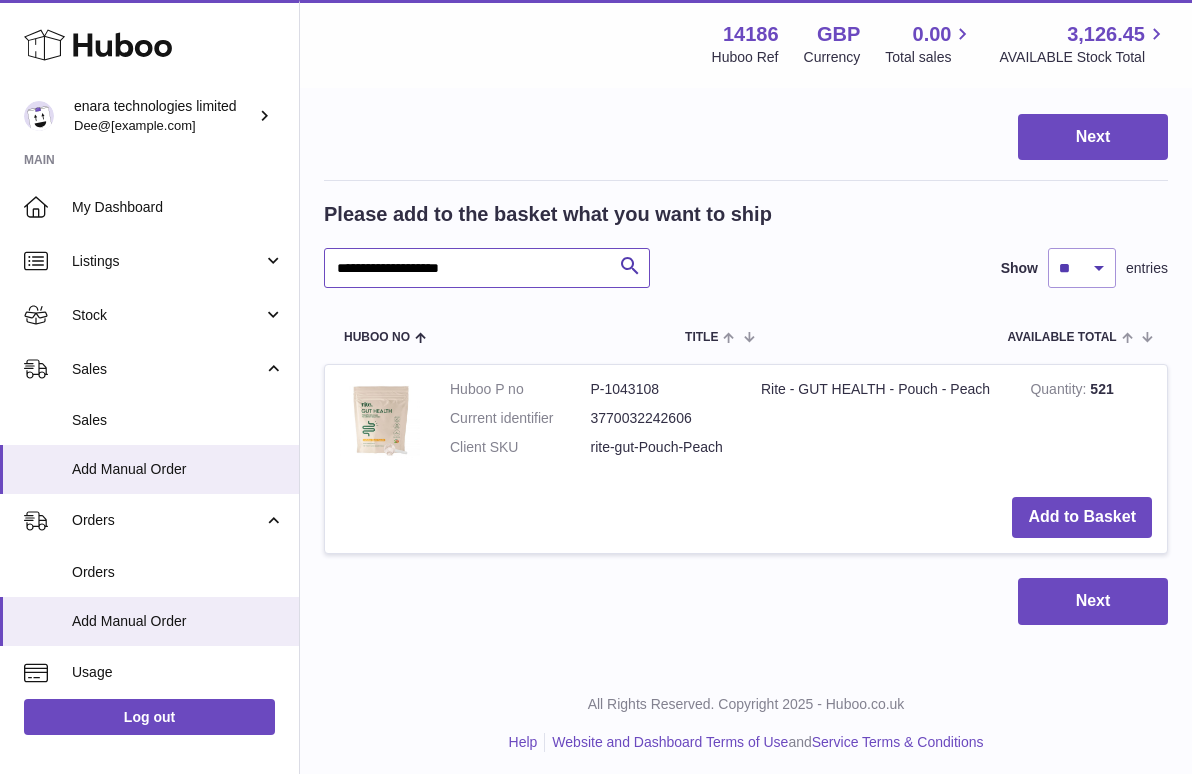scroll, scrollTop: 260, scrollLeft: 0, axis: vertical 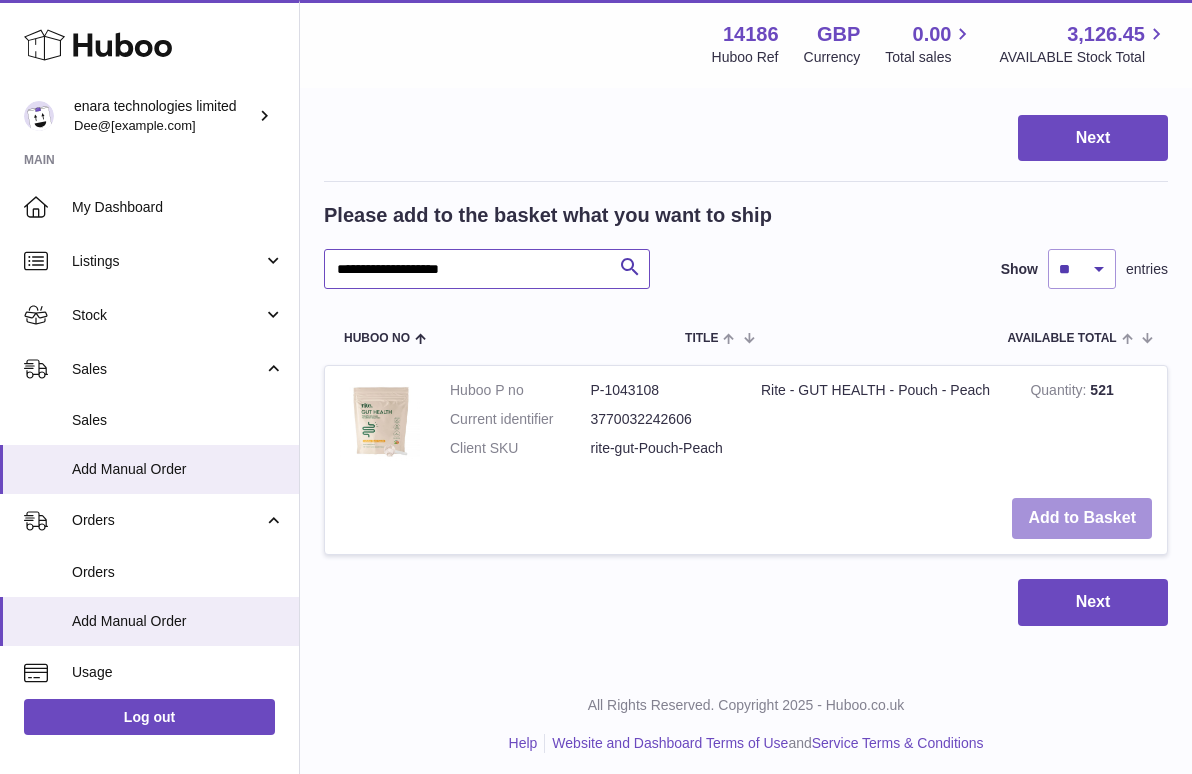 type on "**********" 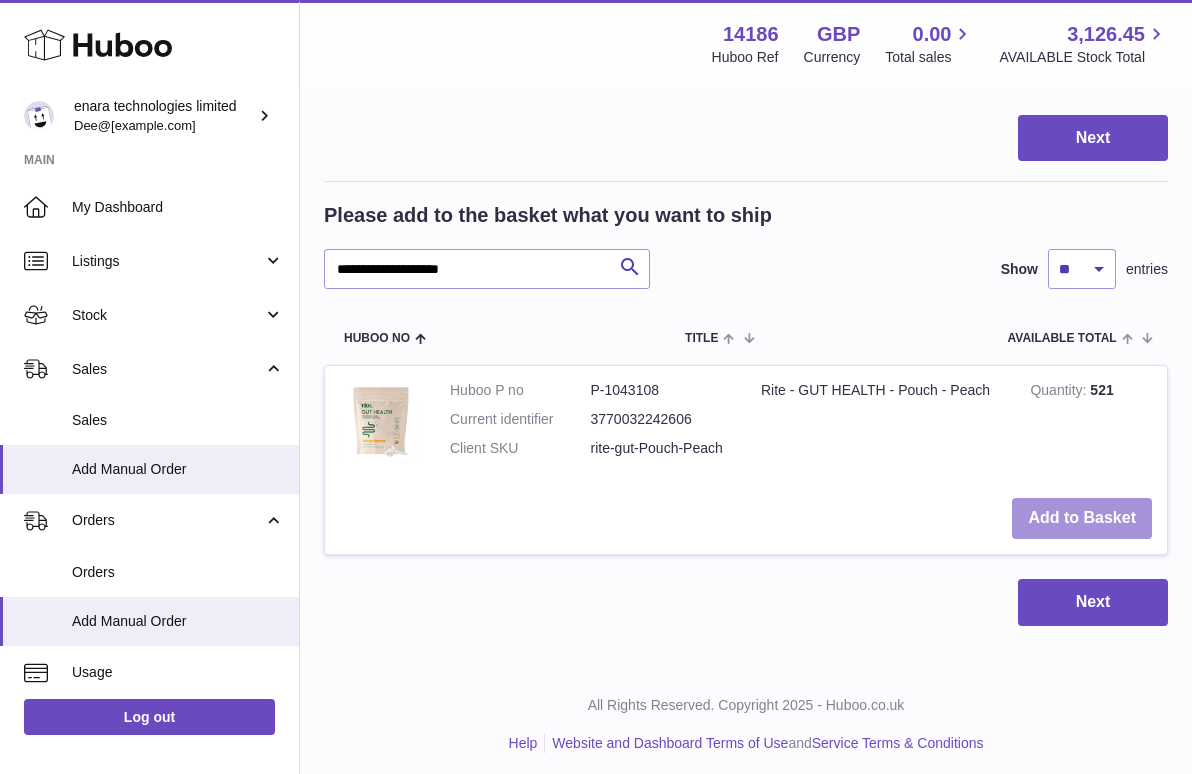 click on "Add to Basket" at bounding box center [1082, 518] 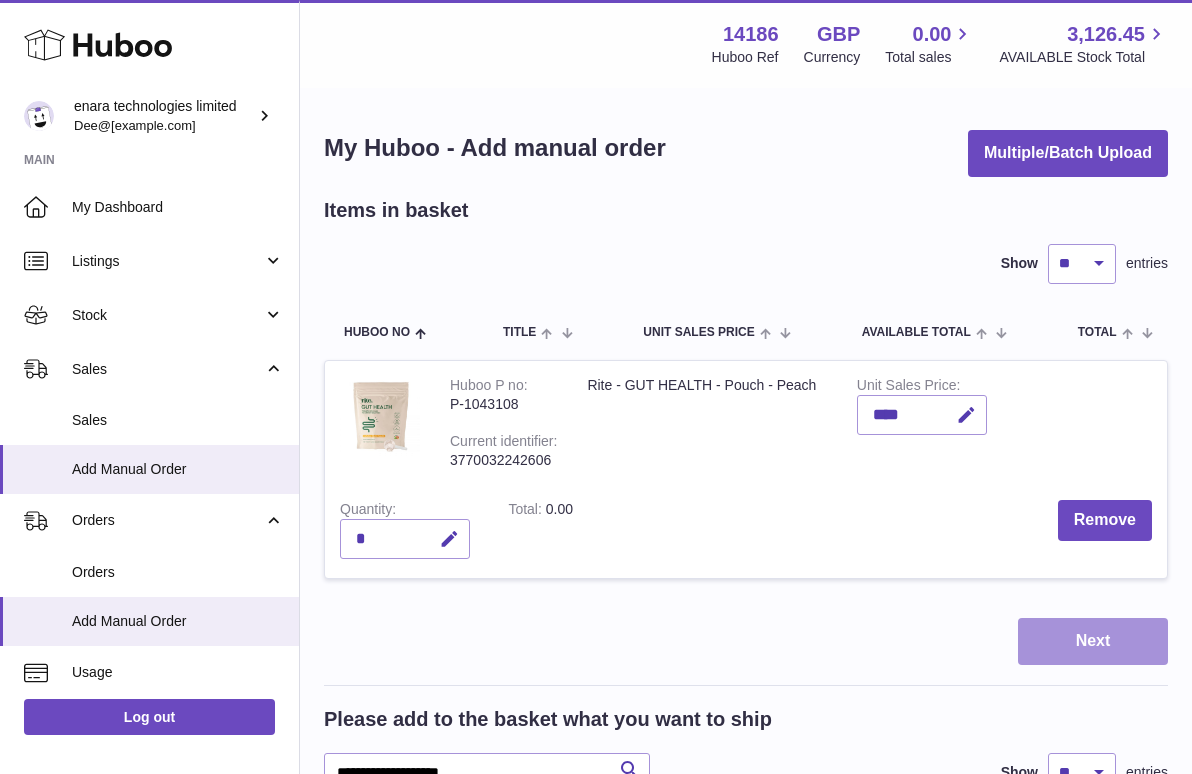 scroll, scrollTop: 0, scrollLeft: 0, axis: both 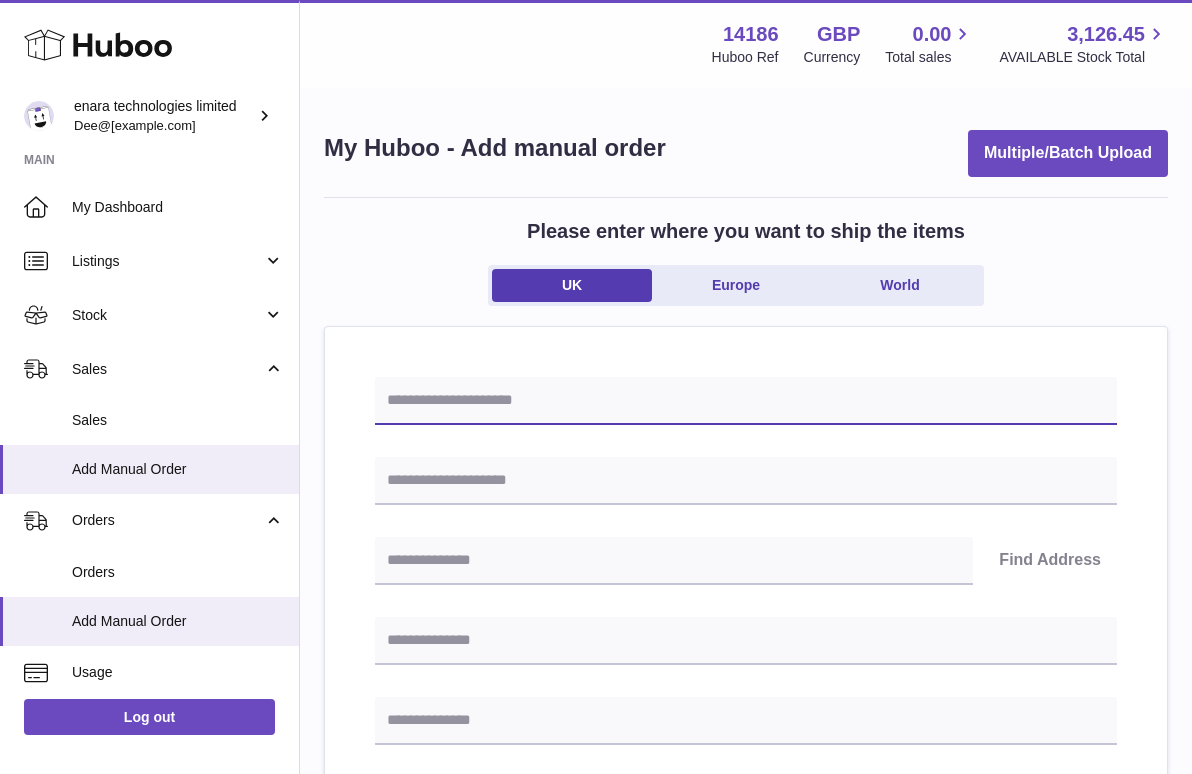 click at bounding box center (746, 401) 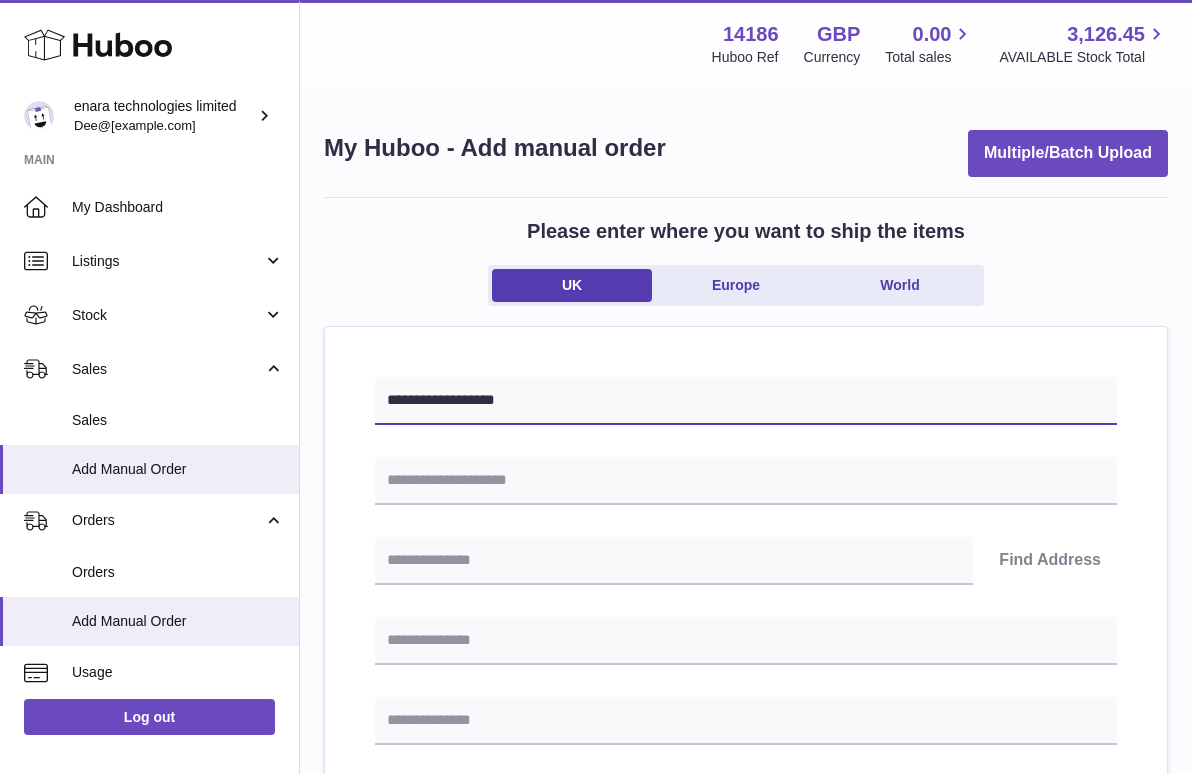type on "**********" 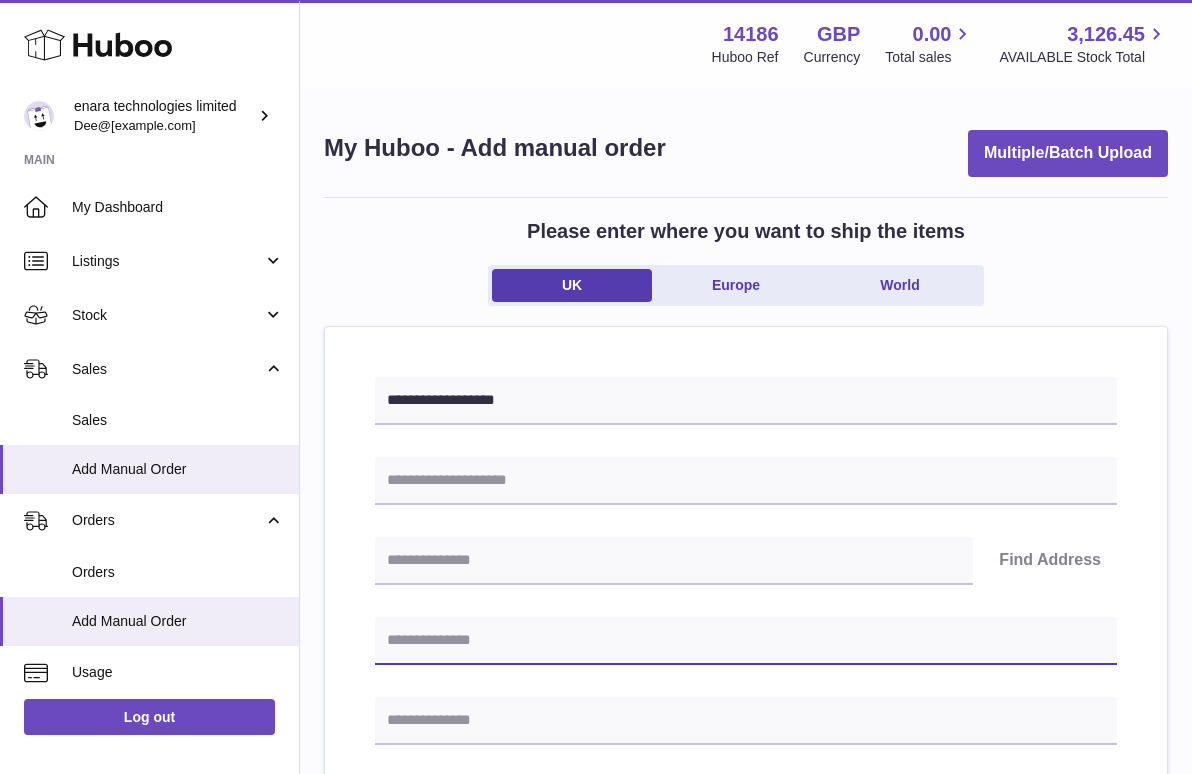 paste on "**********" 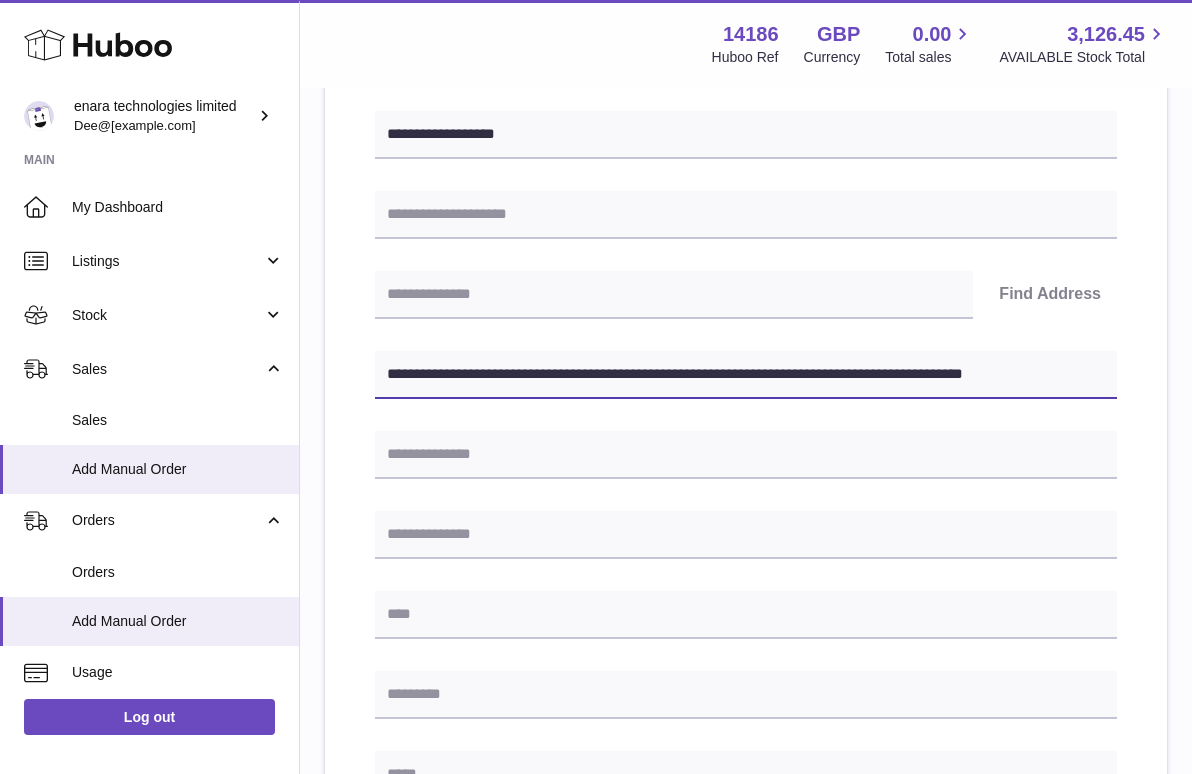 scroll, scrollTop: 312, scrollLeft: 0, axis: vertical 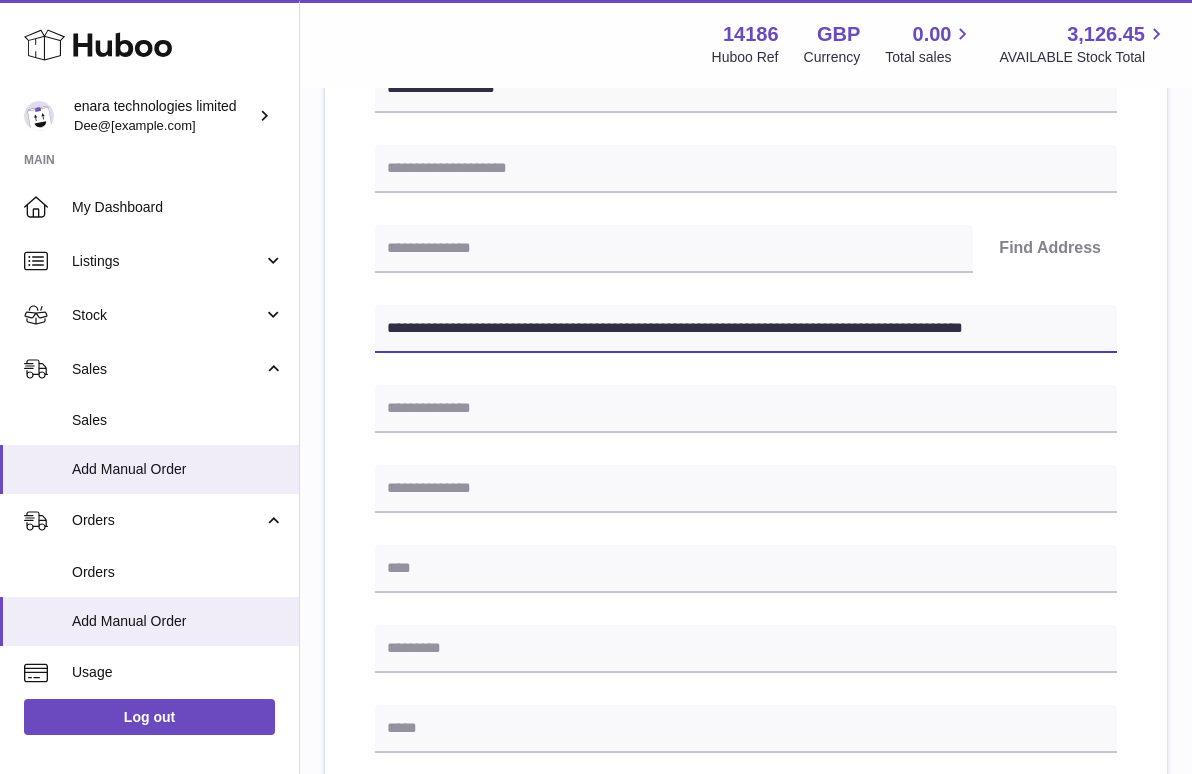 drag, startPoint x: 715, startPoint y: 321, endPoint x: 1192, endPoint y: 467, distance: 498.84366 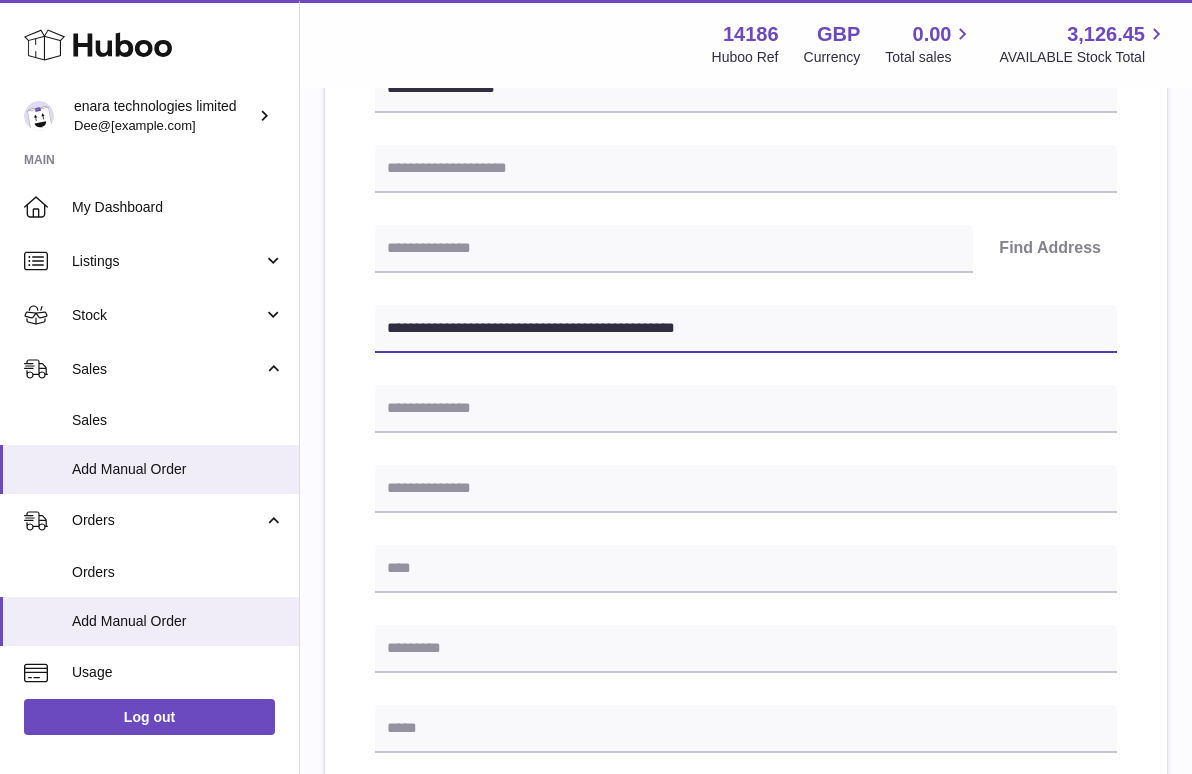 type on "**********" 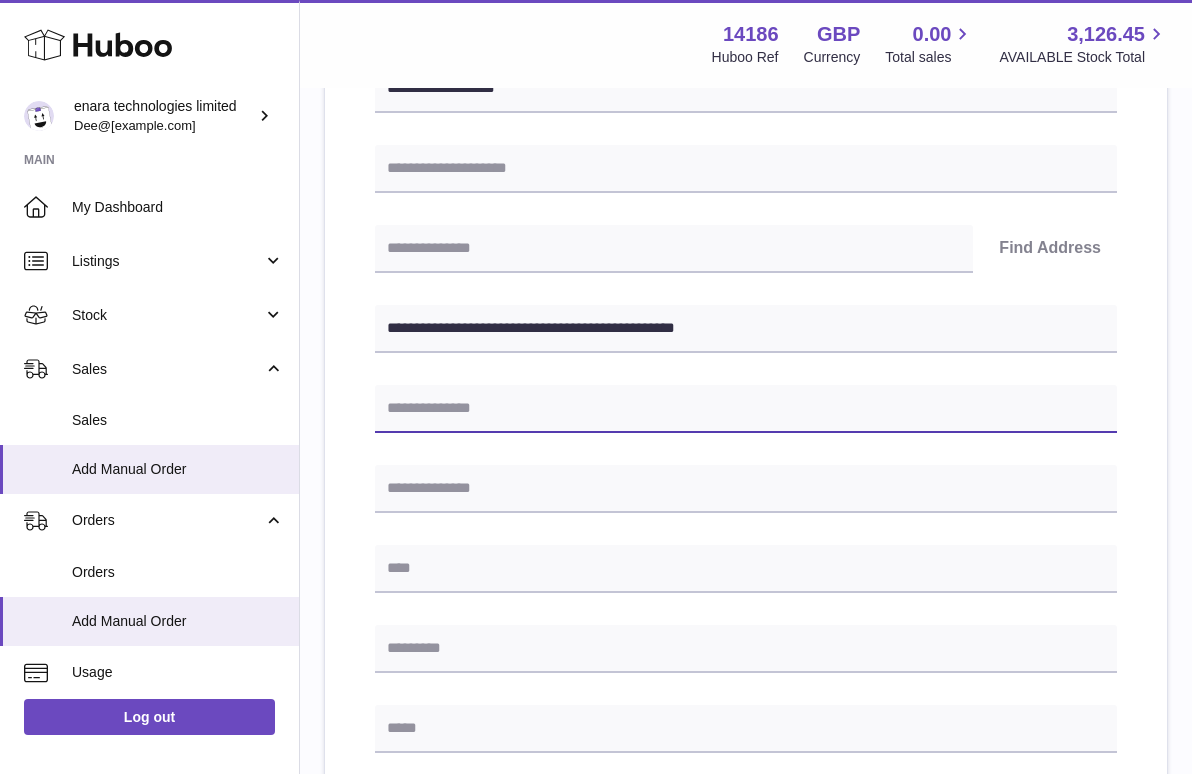 paste on "**********" 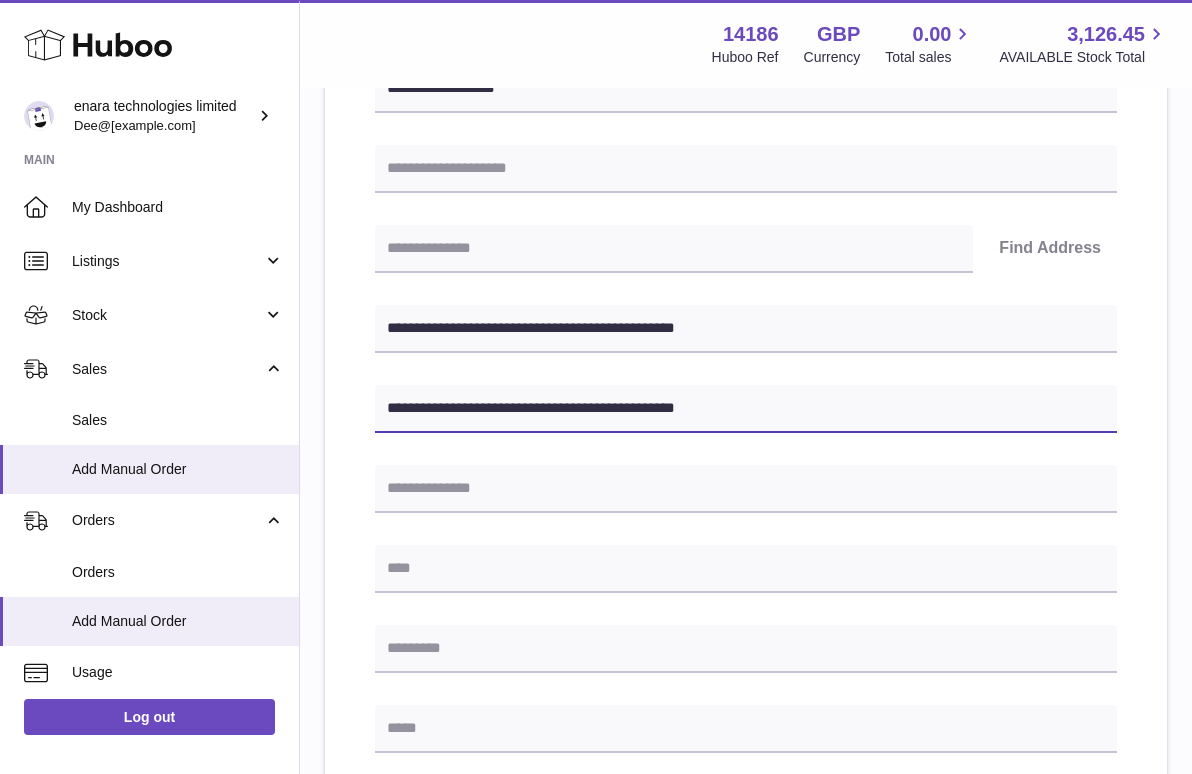 type on "**********" 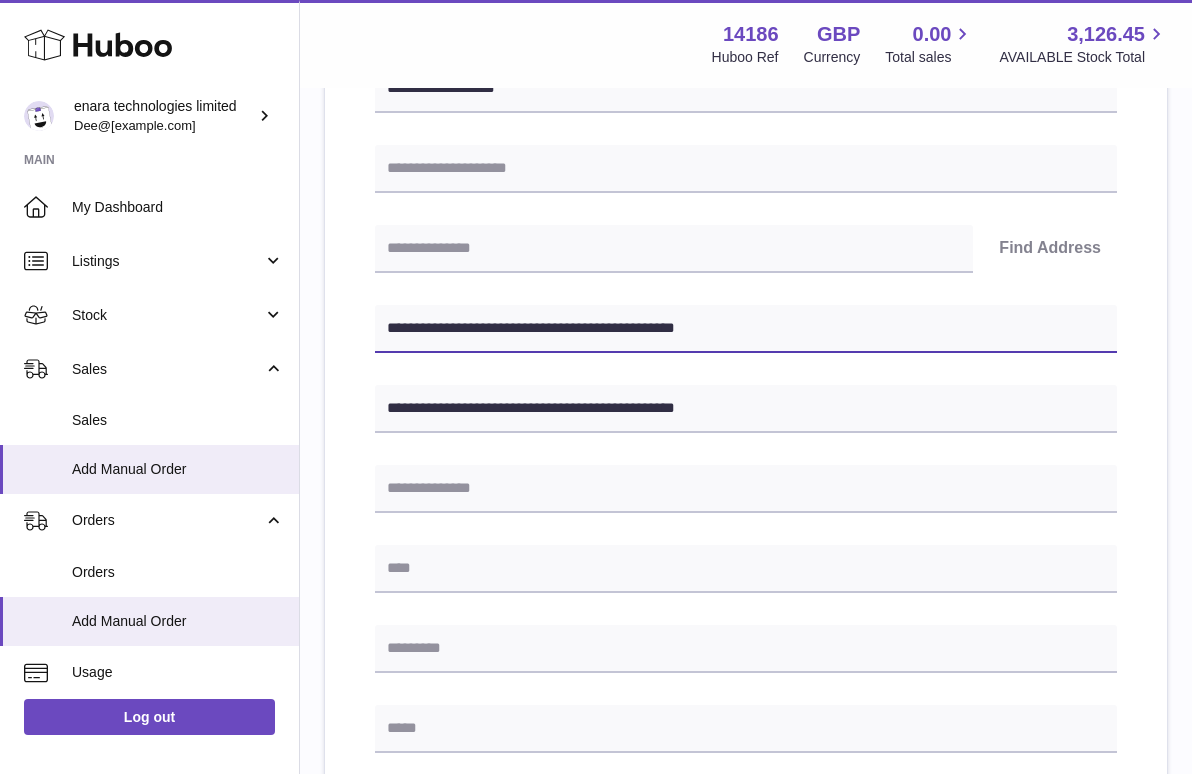 drag, startPoint x: 475, startPoint y: 325, endPoint x: 391, endPoint y: 323, distance: 84.0238 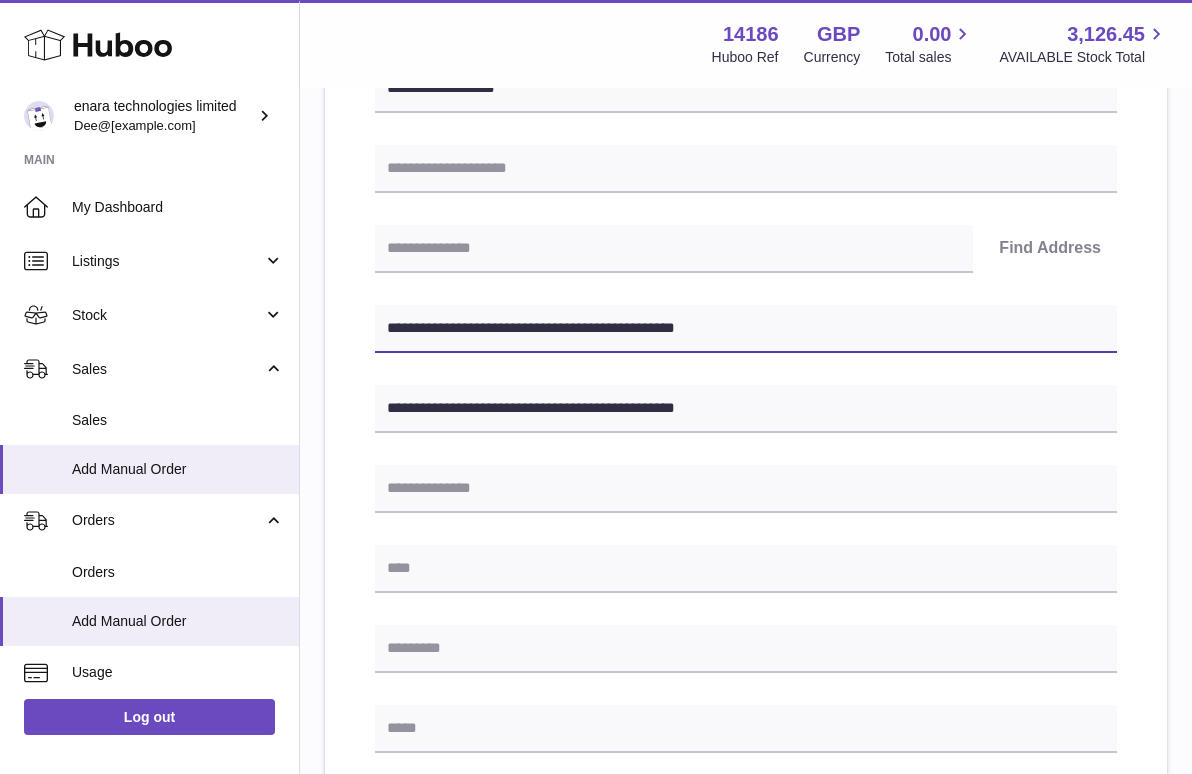 click on "**********" at bounding box center [746, 329] 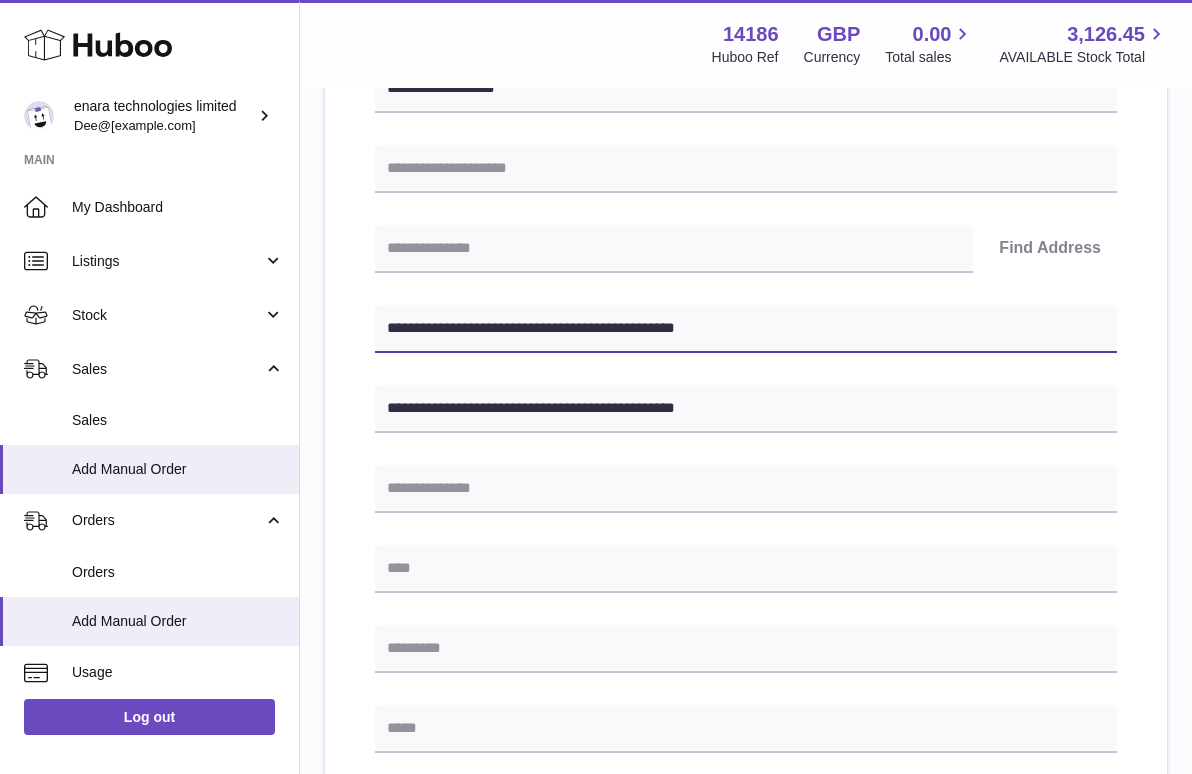 drag, startPoint x: 391, startPoint y: 323, endPoint x: 478, endPoint y: 329, distance: 87.20665 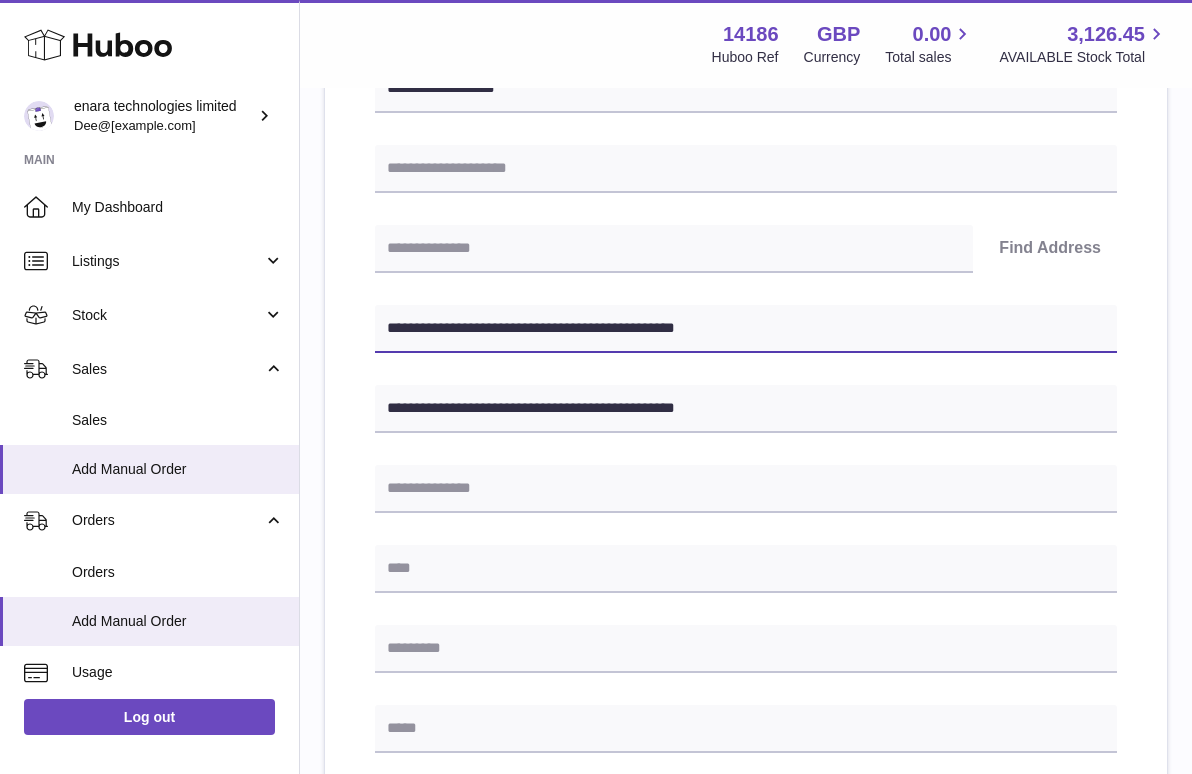 click on "**********" at bounding box center [746, 329] 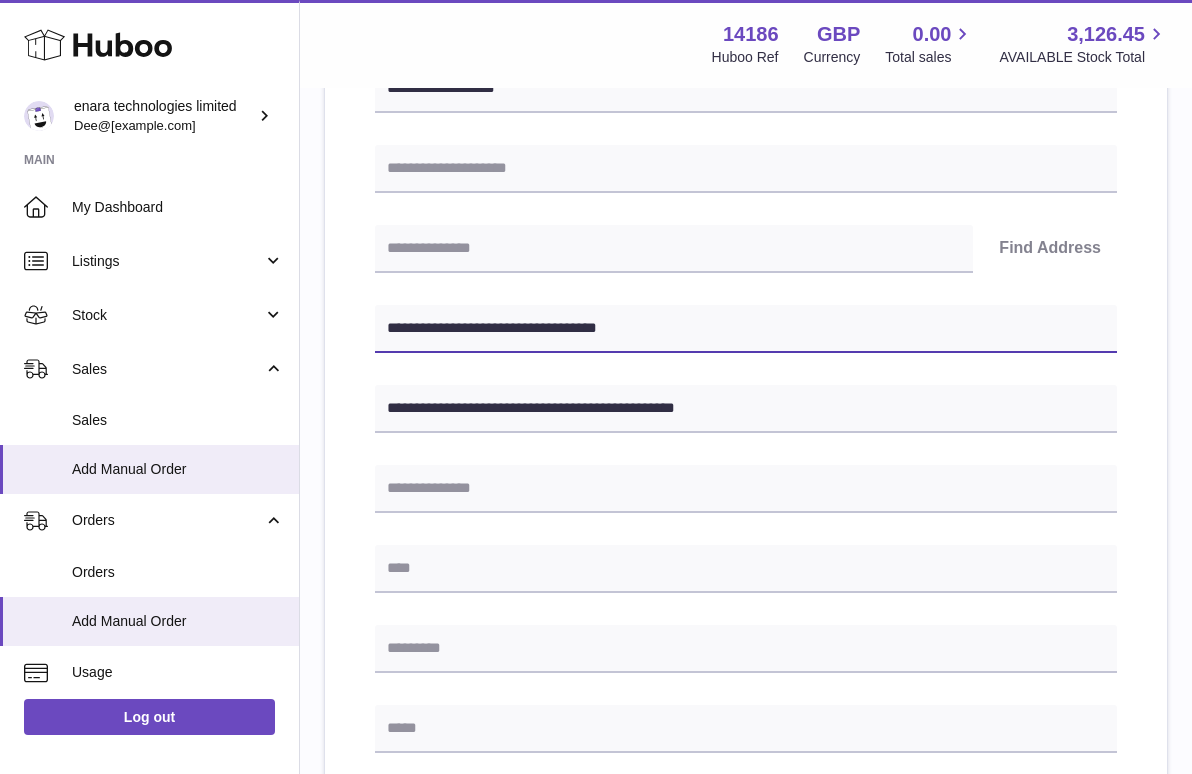 type on "**********" 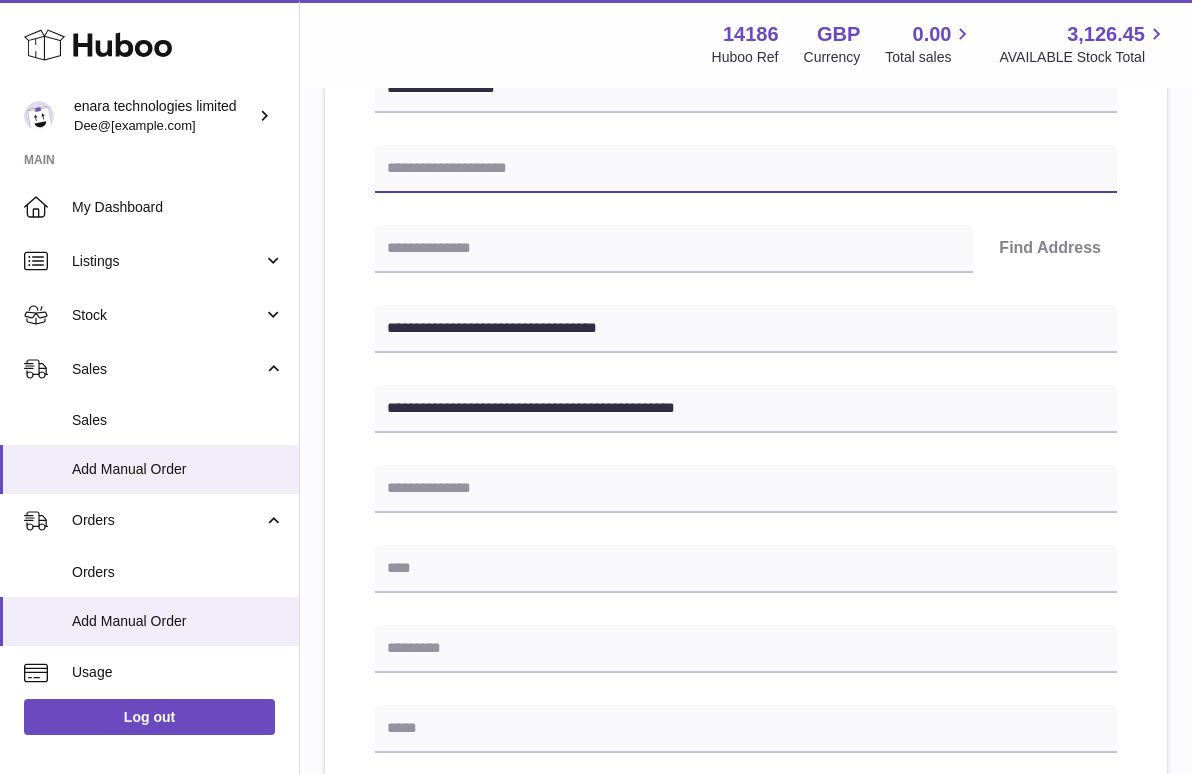 paste on "**********" 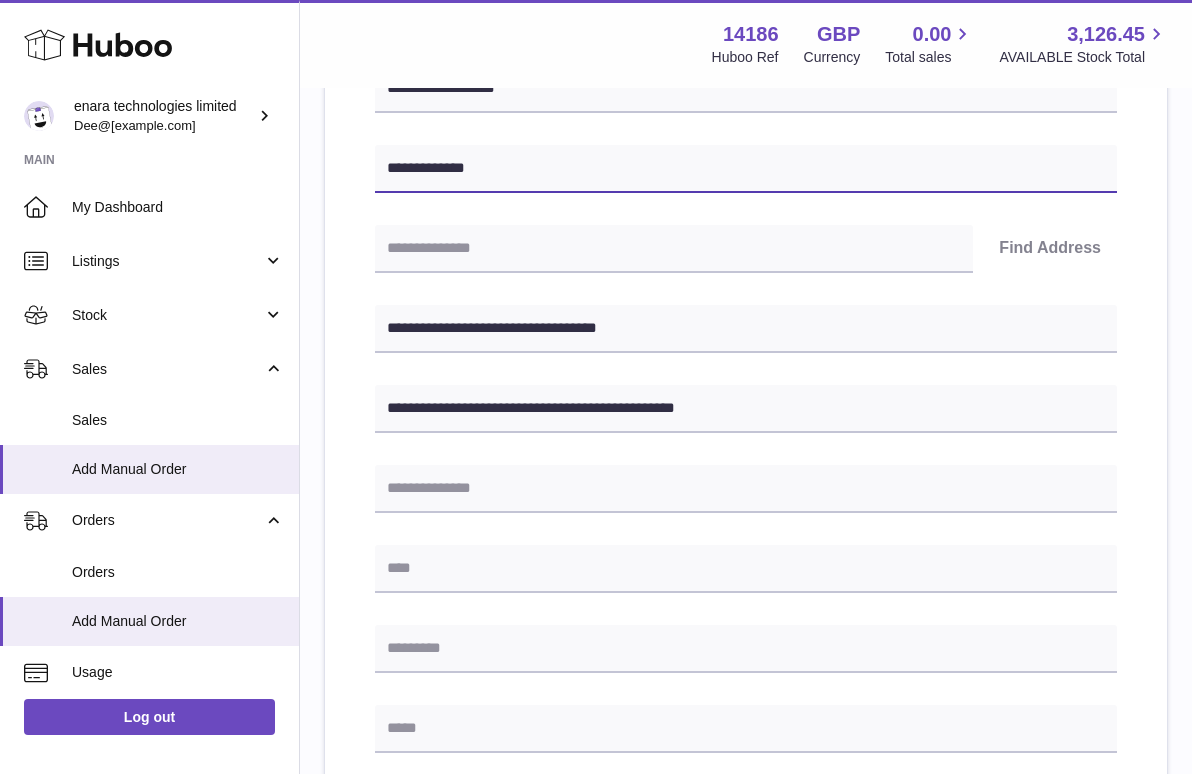 type on "**********" 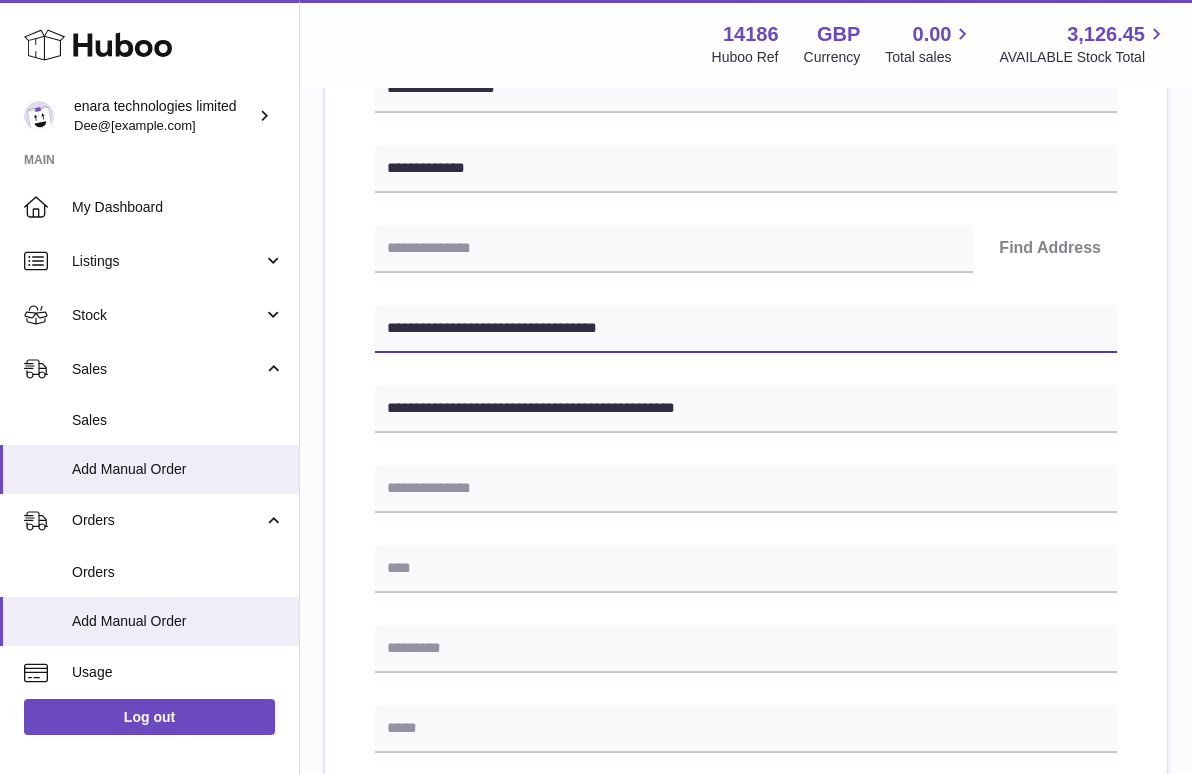 click on "**********" at bounding box center (746, 329) 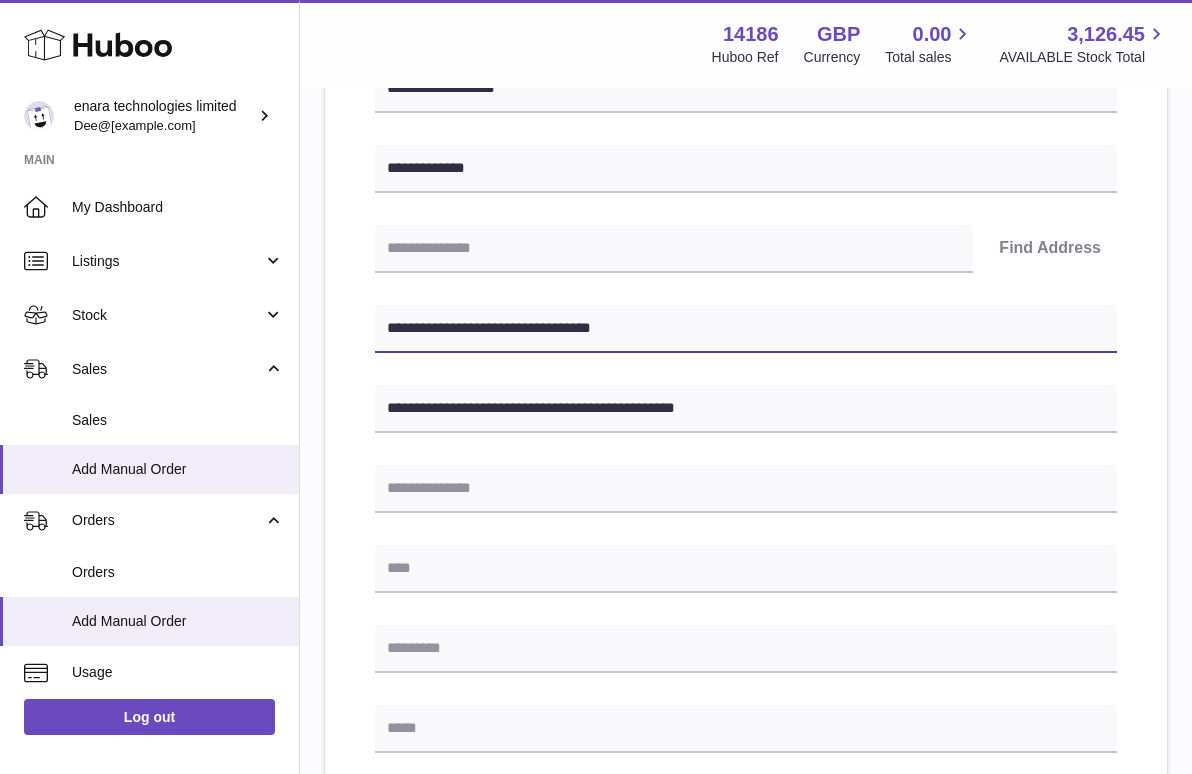 drag, startPoint x: 507, startPoint y: 328, endPoint x: 312, endPoint y: 288, distance: 199.06029 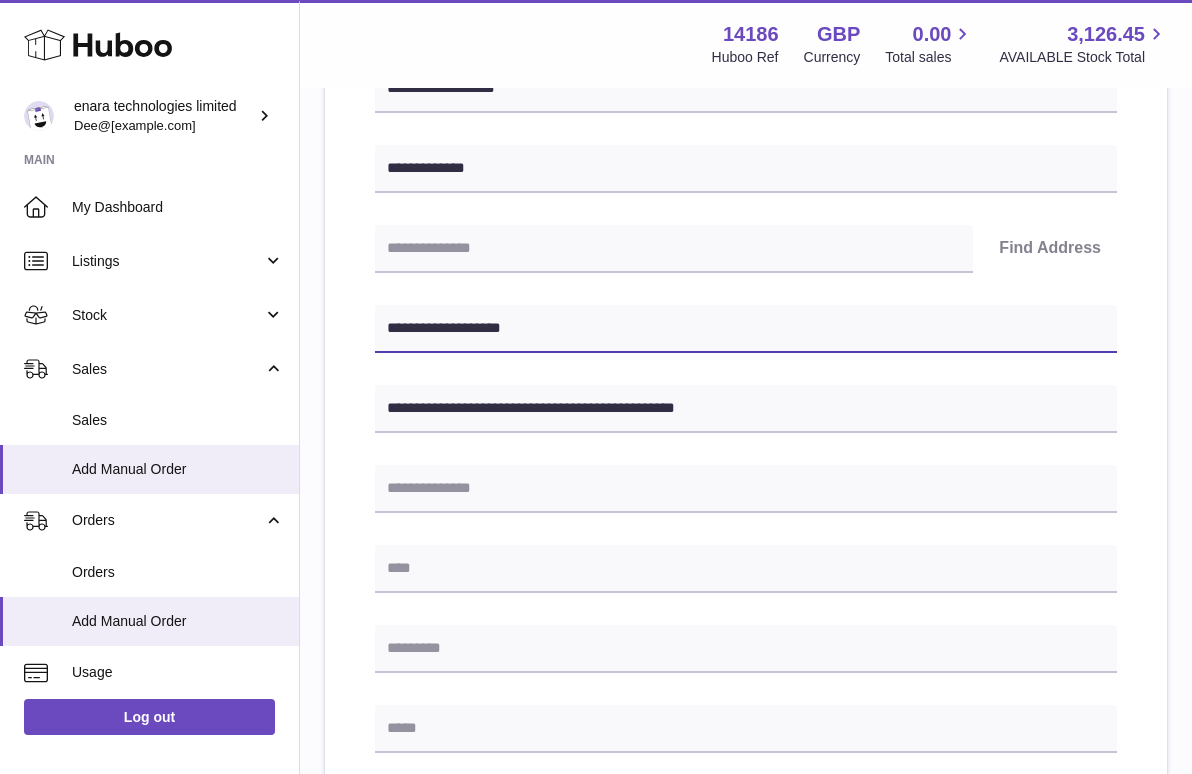 type on "**********" 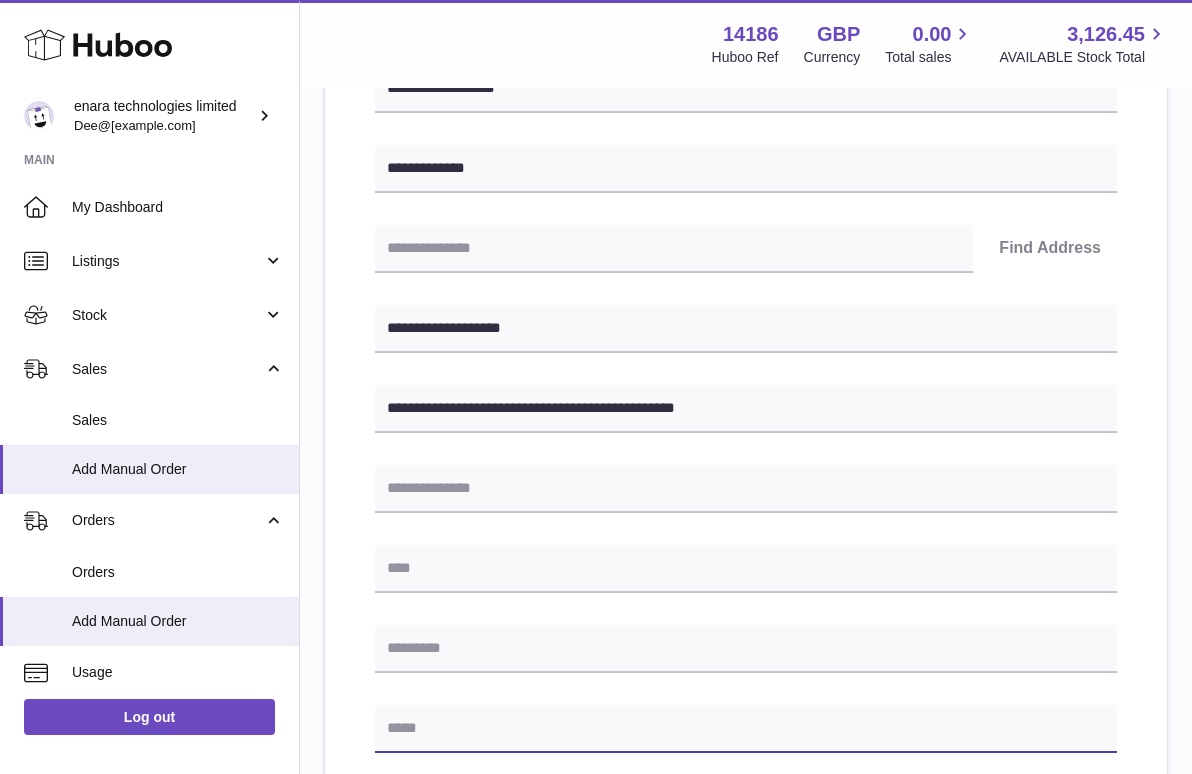 paste on "**********" 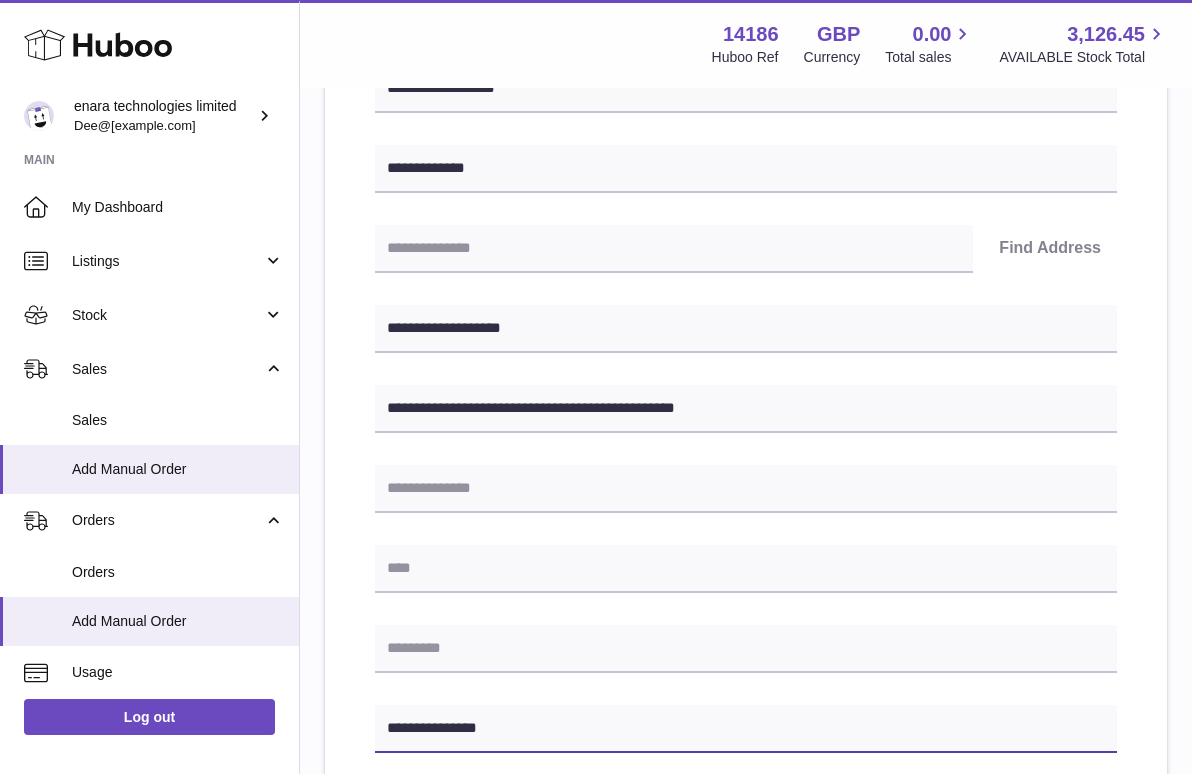 type on "**********" 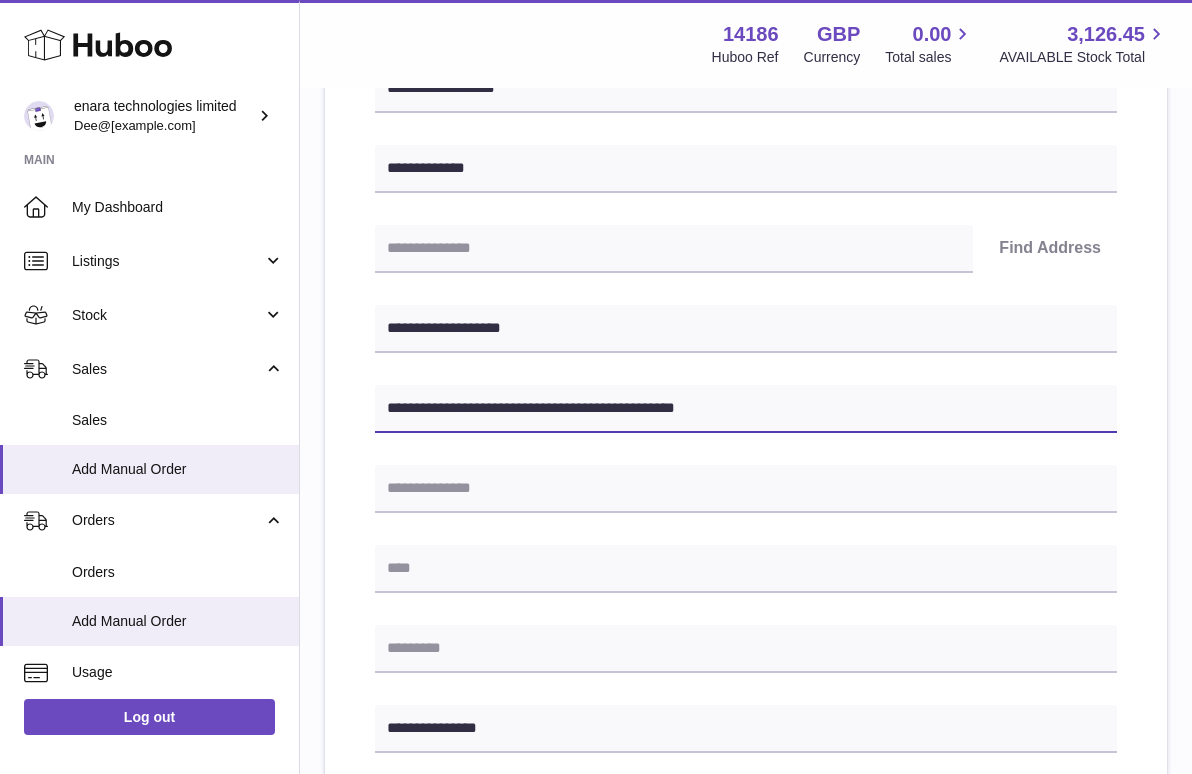 drag, startPoint x: 632, startPoint y: 408, endPoint x: 568, endPoint y: 407, distance: 64.00781 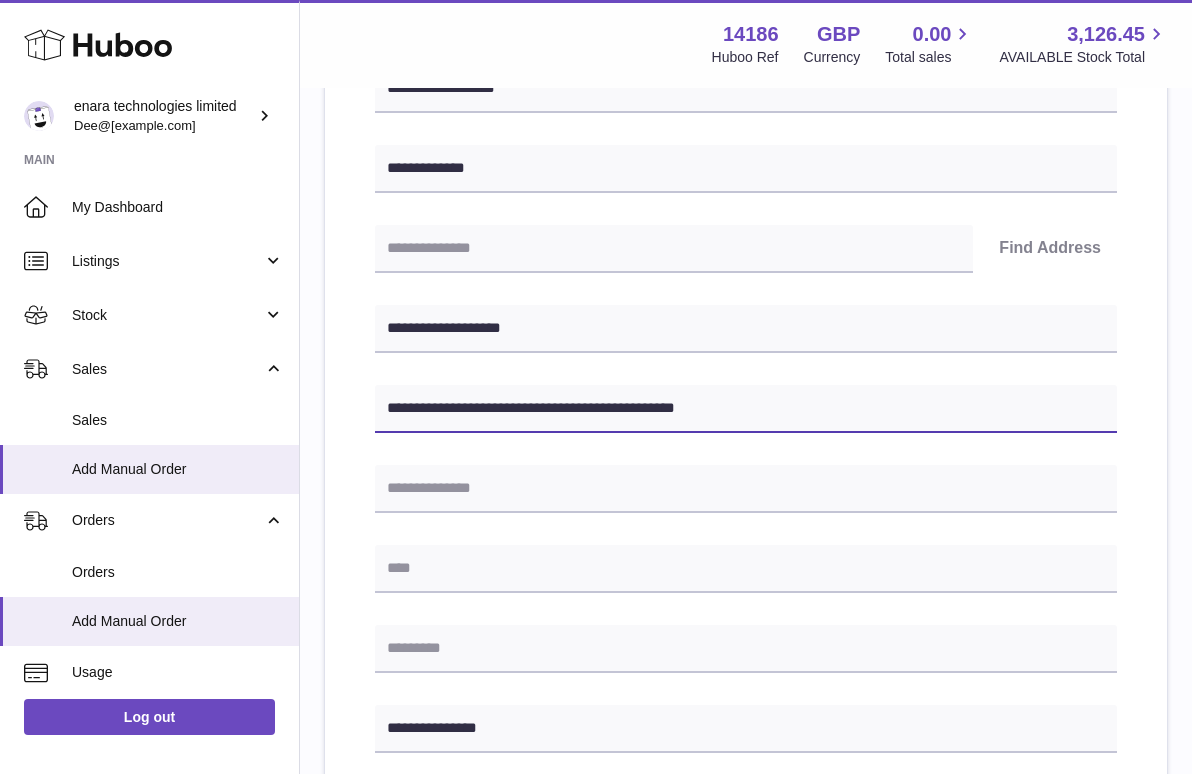 click on "**********" at bounding box center (746, 409) 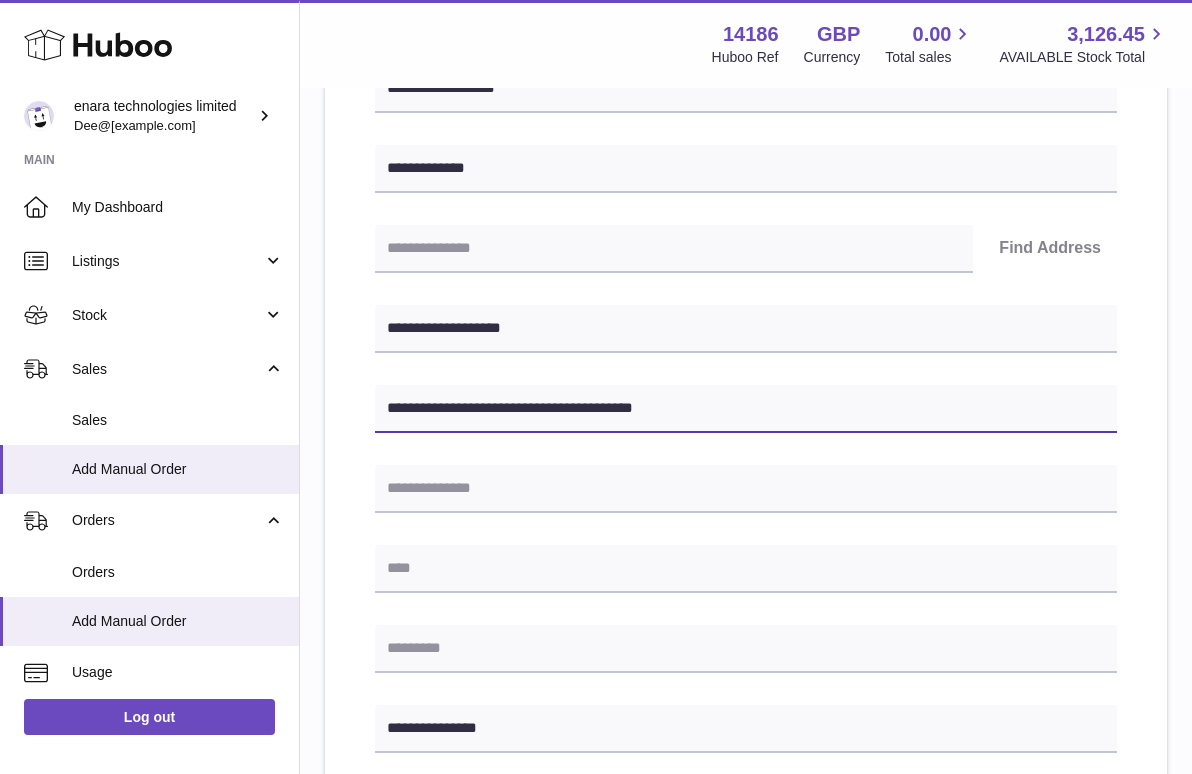 type on "**********" 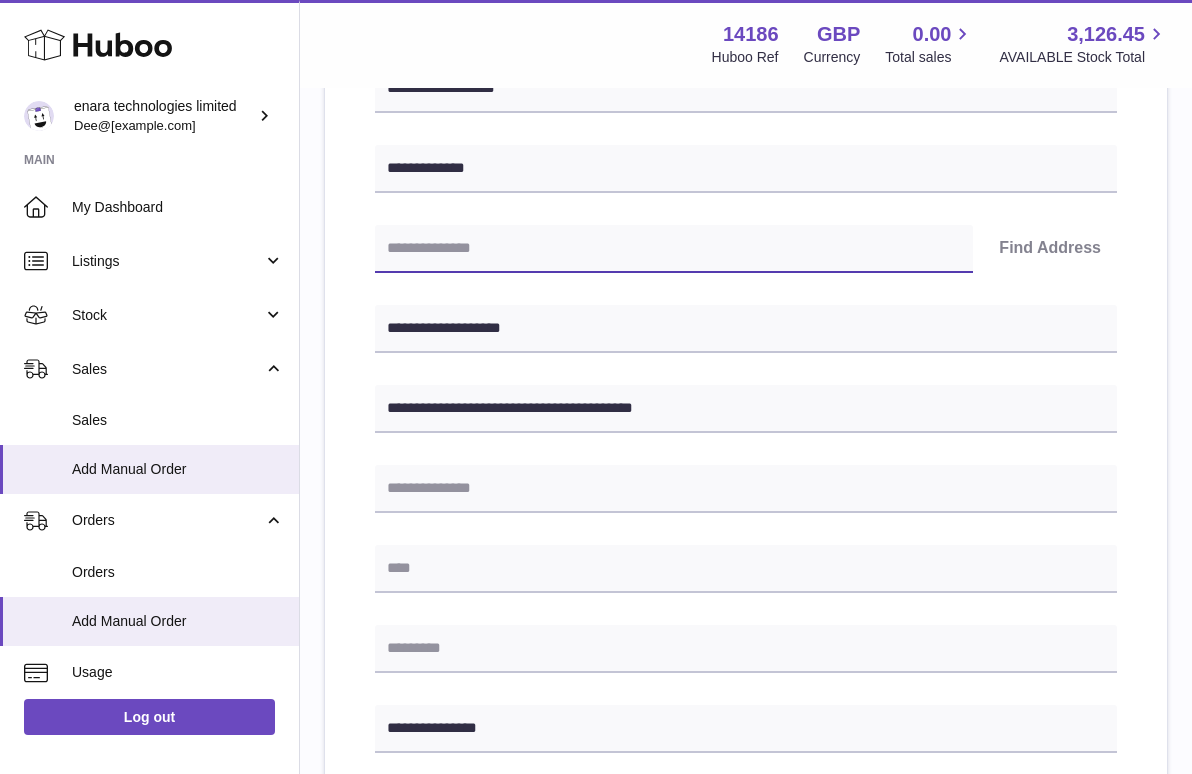 paste on "*******" 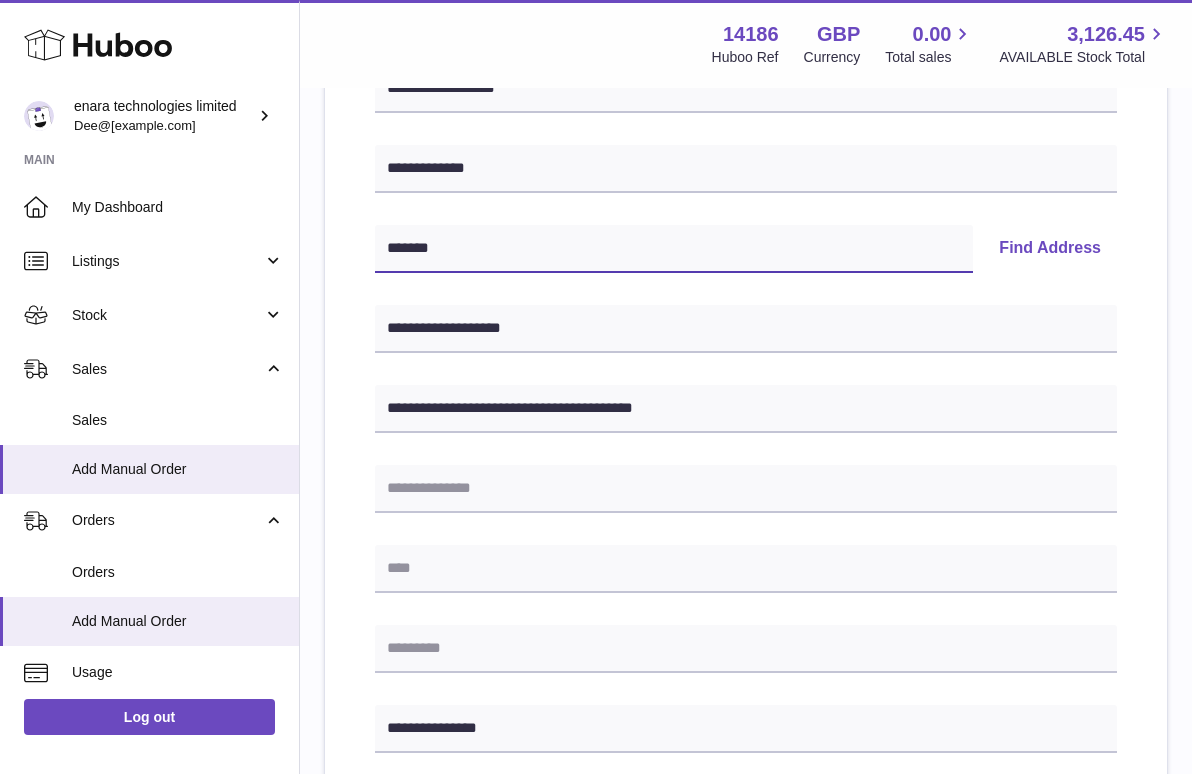 type on "*******" 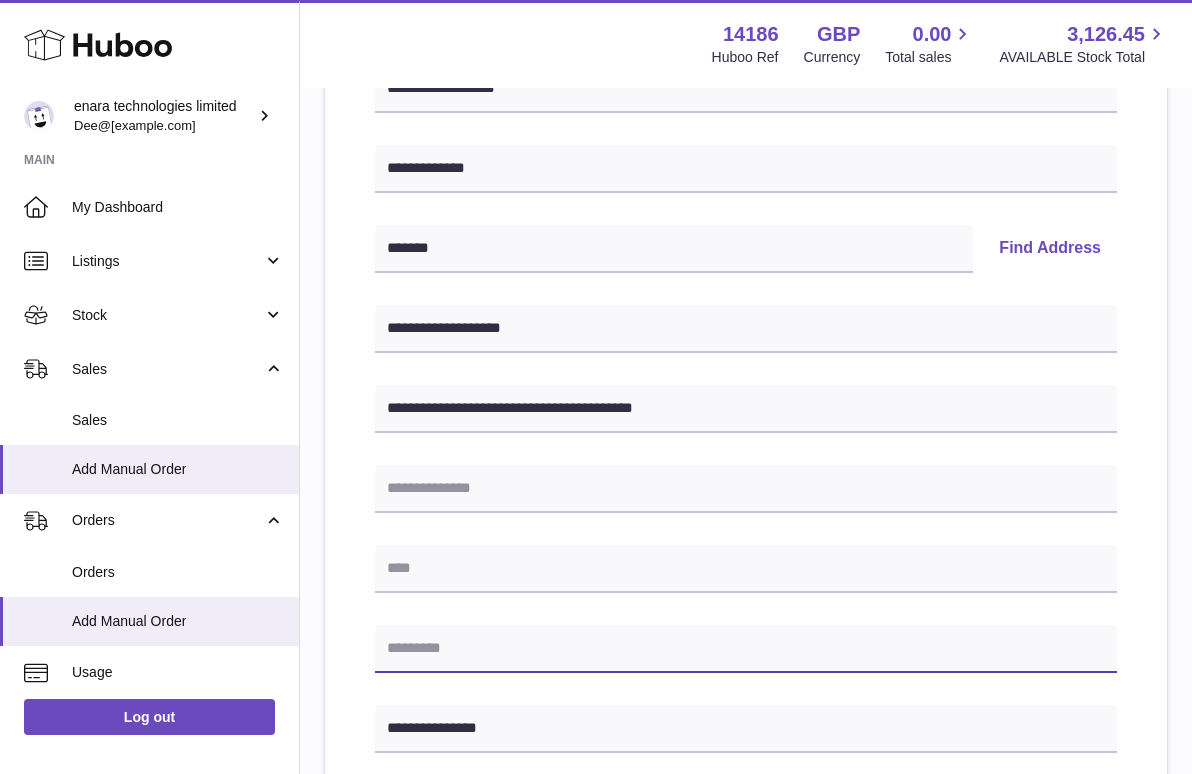 paste on "*******" 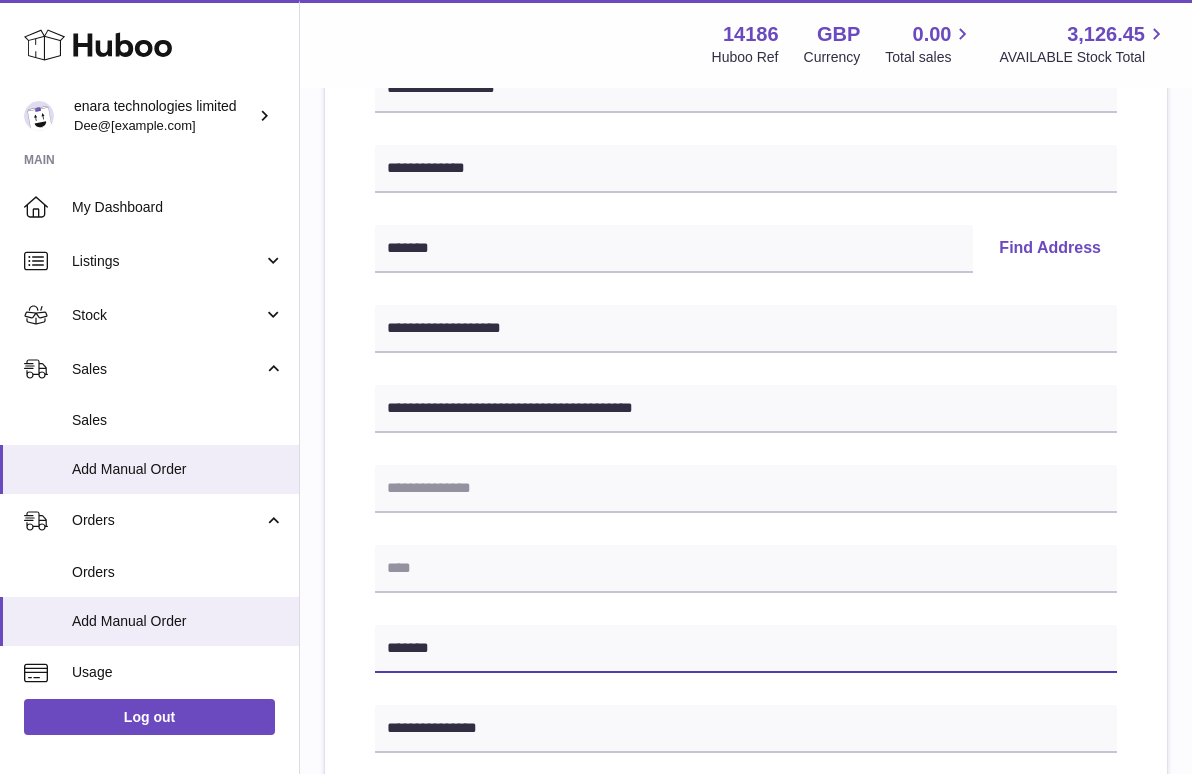 type on "*******" 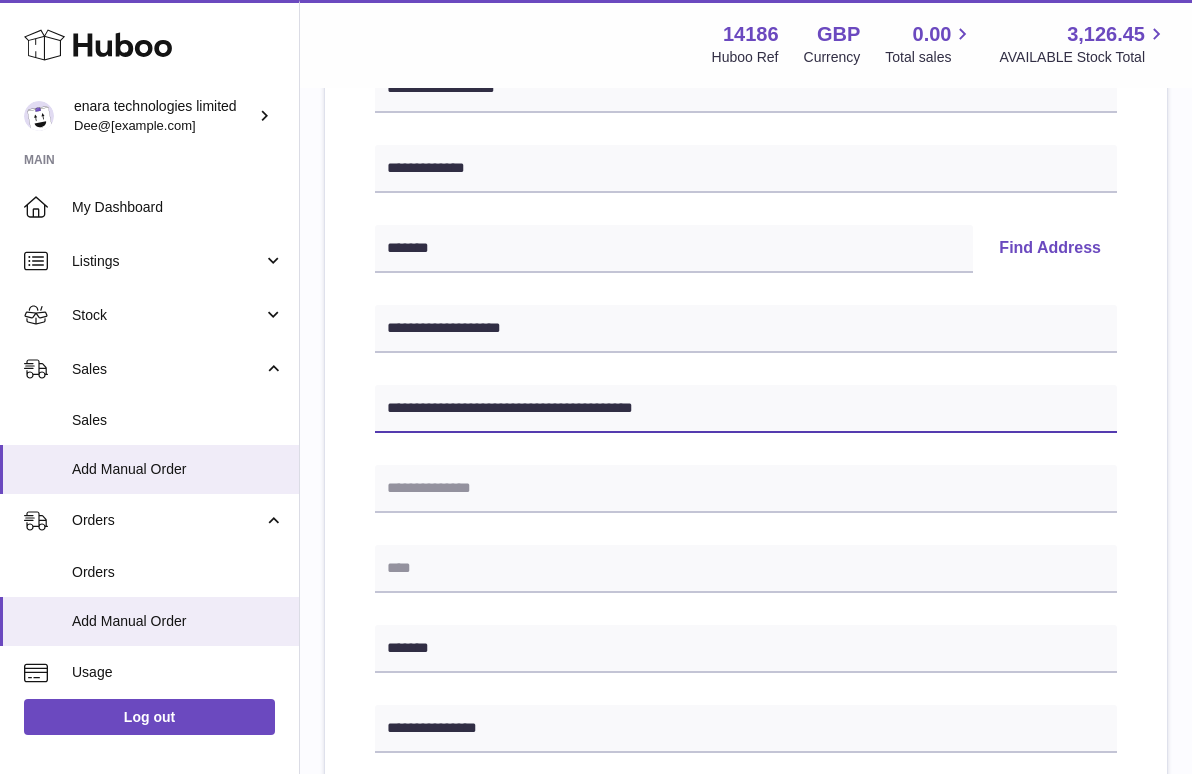 click on "**********" at bounding box center (746, 409) 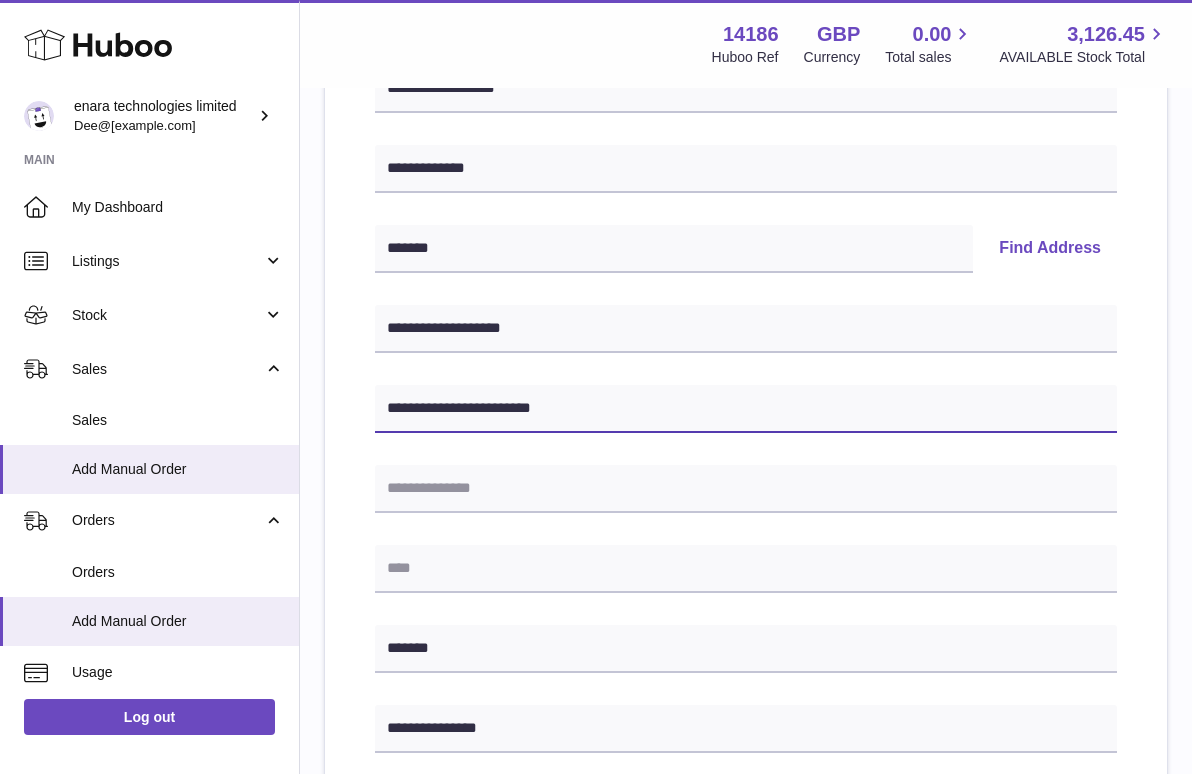 type on "**********" 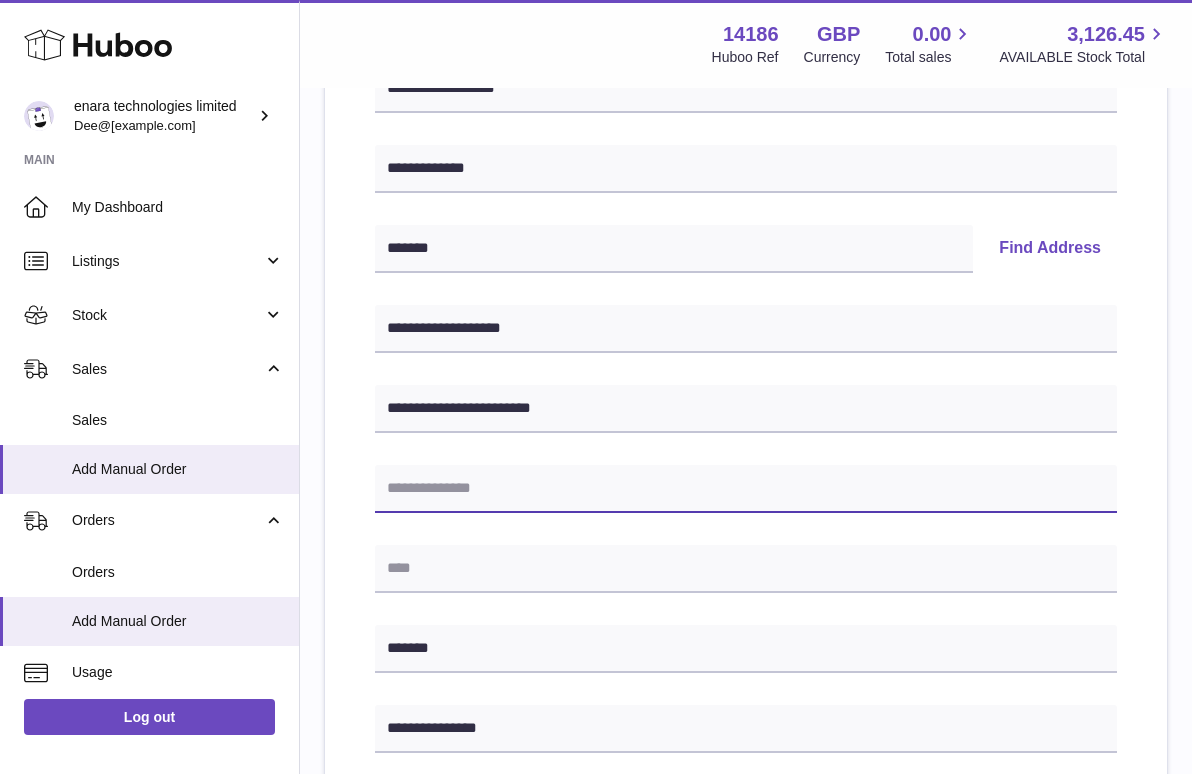 type on "*" 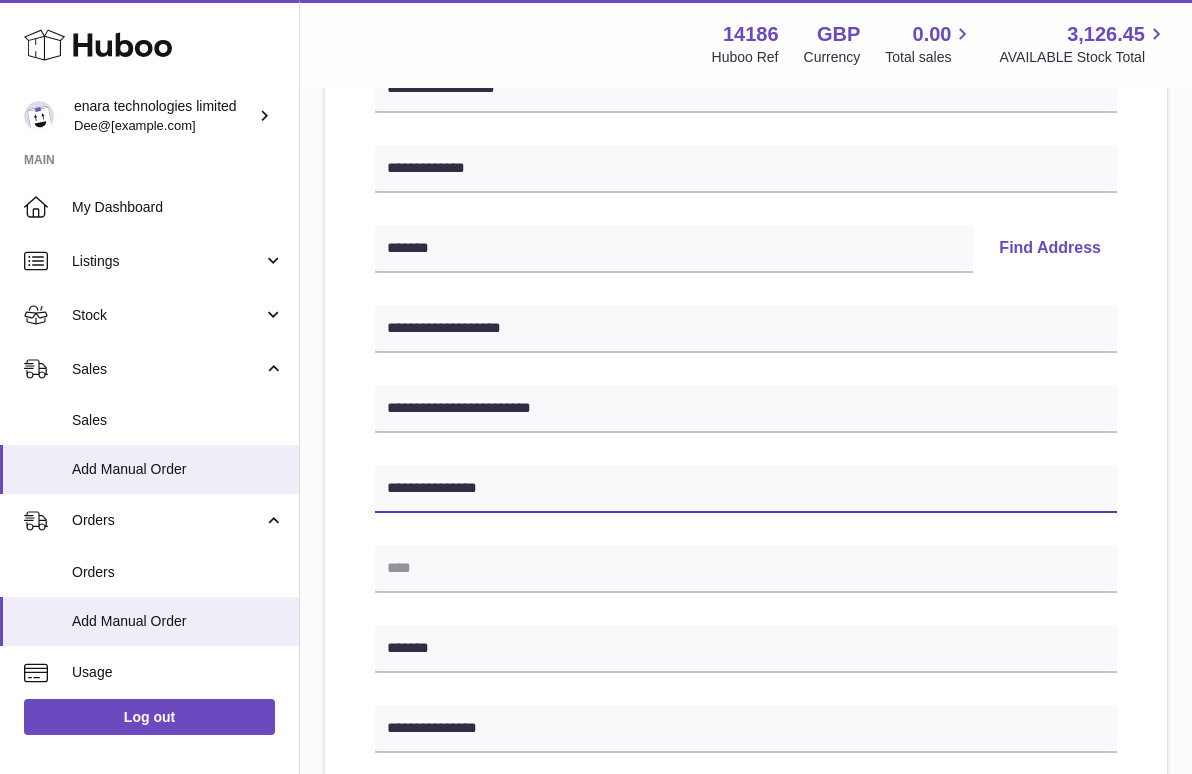 type on "**********" 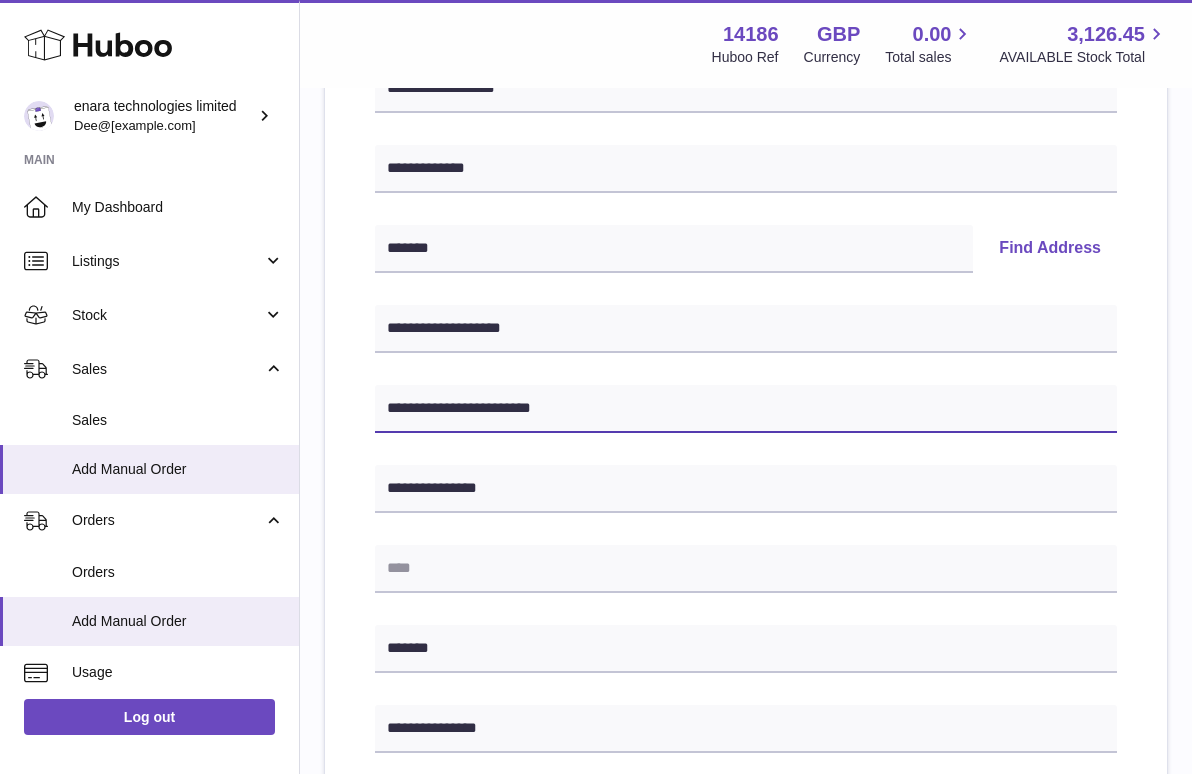 drag, startPoint x: 608, startPoint y: 406, endPoint x: 376, endPoint y: 387, distance: 232.77672 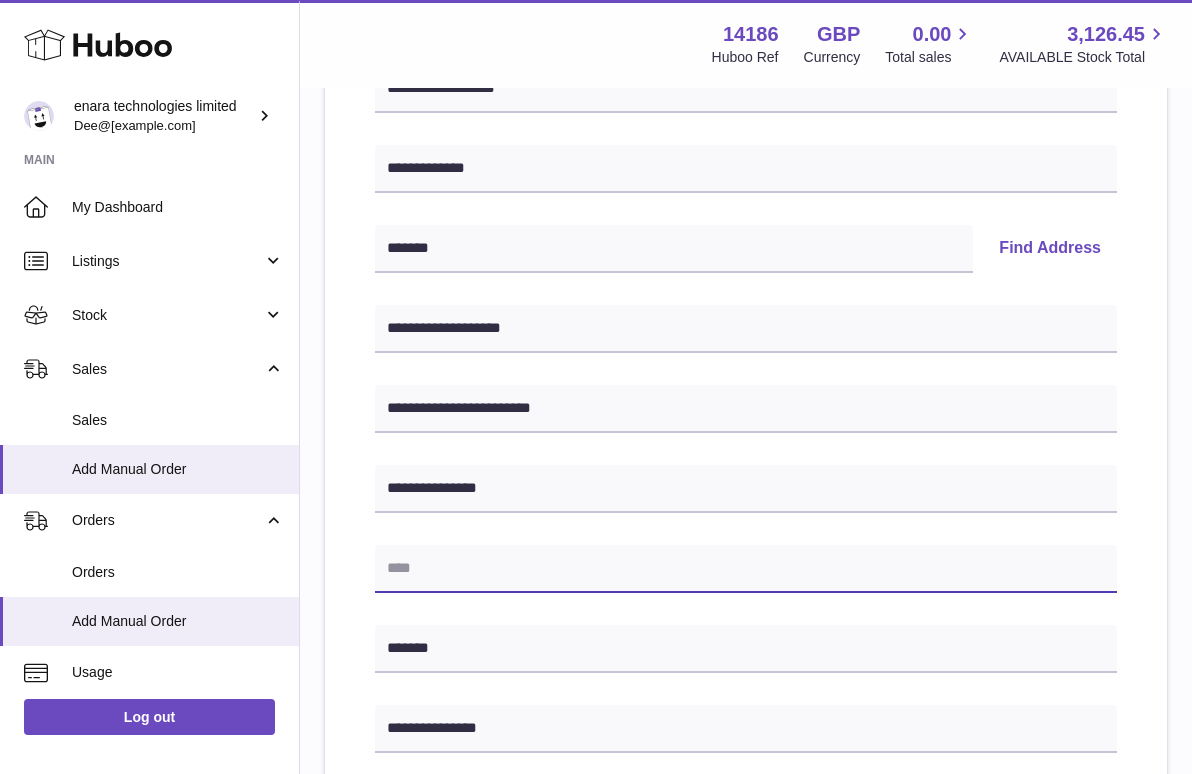 click at bounding box center [746, 569] 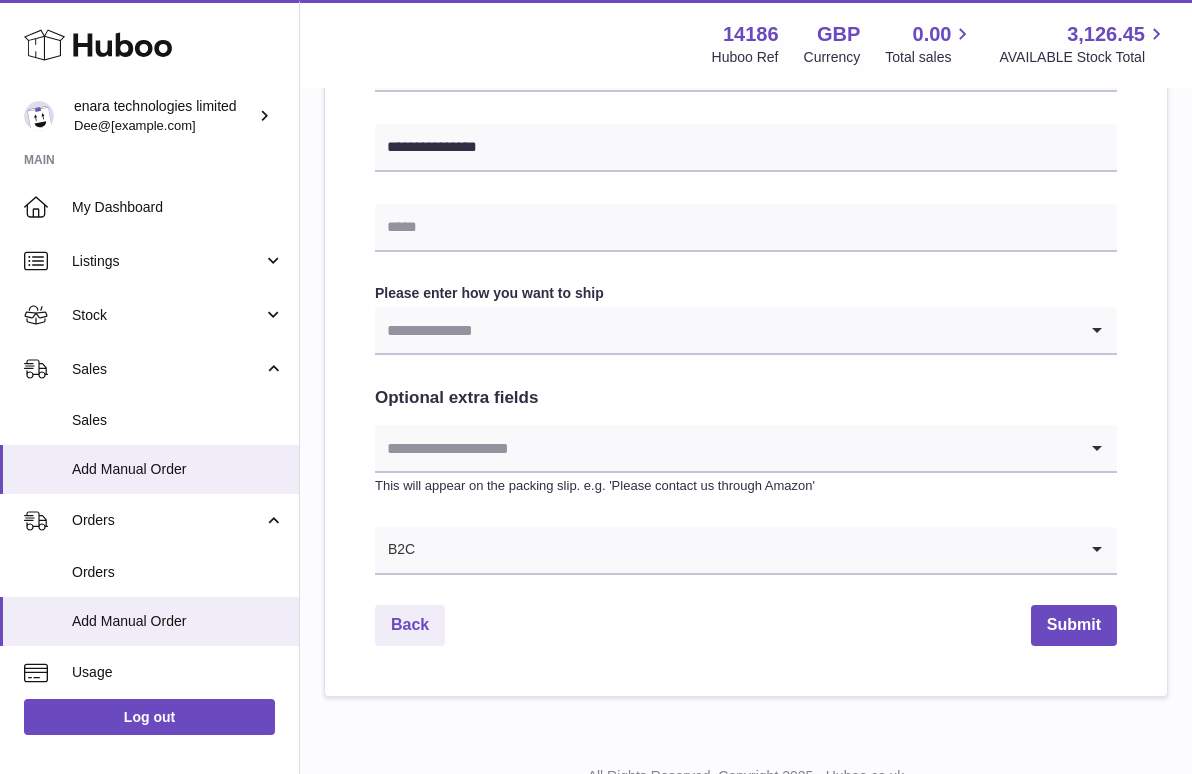 scroll, scrollTop: 897, scrollLeft: 0, axis: vertical 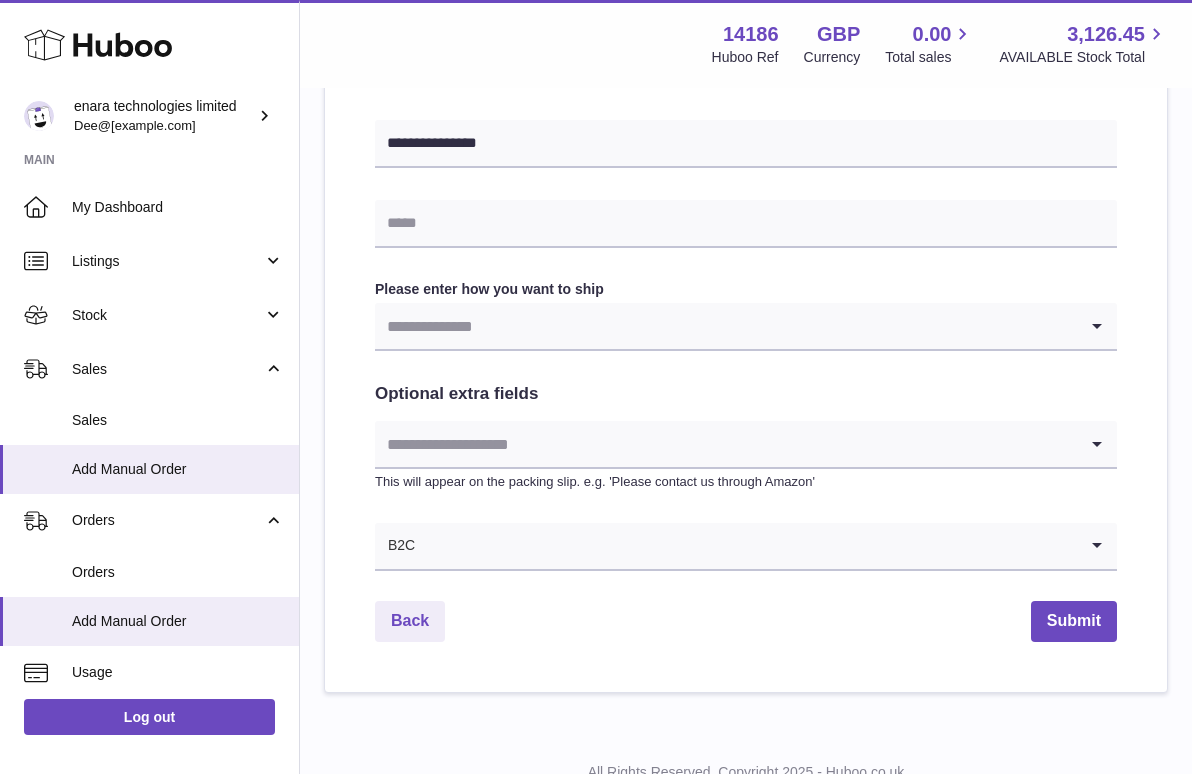 type on "**********" 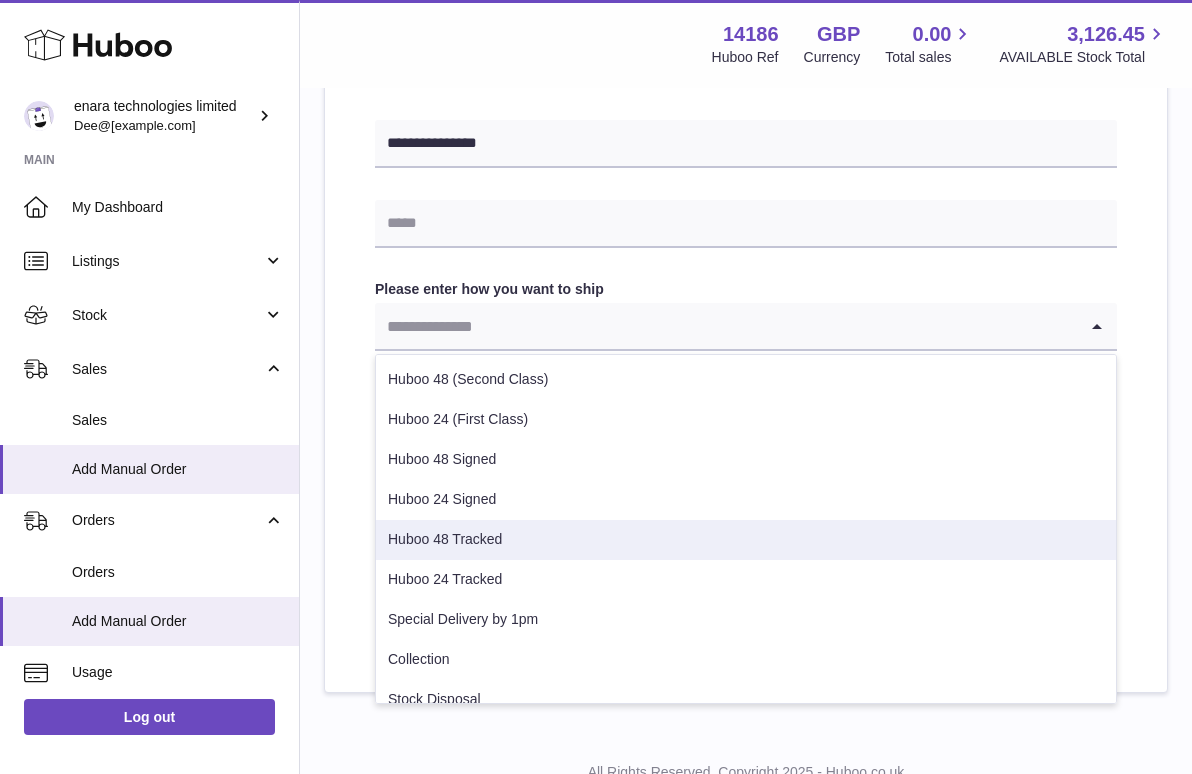 click on "Huboo 48 Tracked" at bounding box center [746, 540] 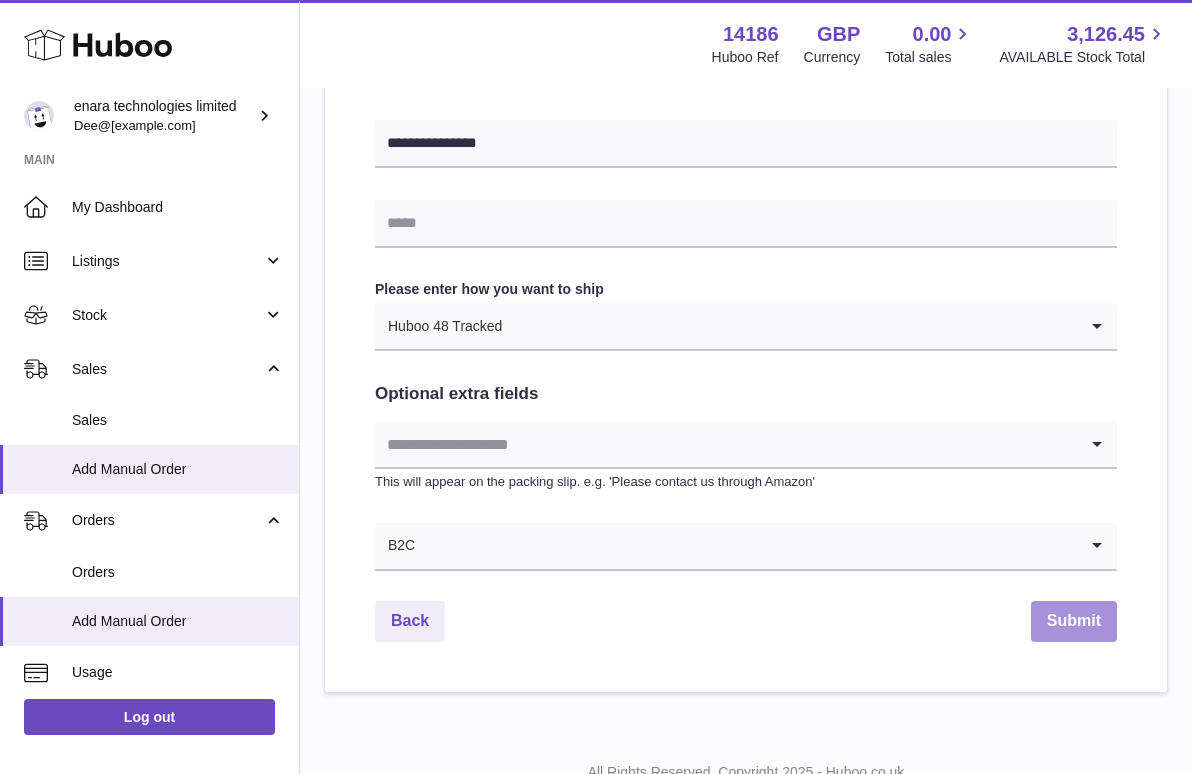 click on "Submit" at bounding box center (1074, 621) 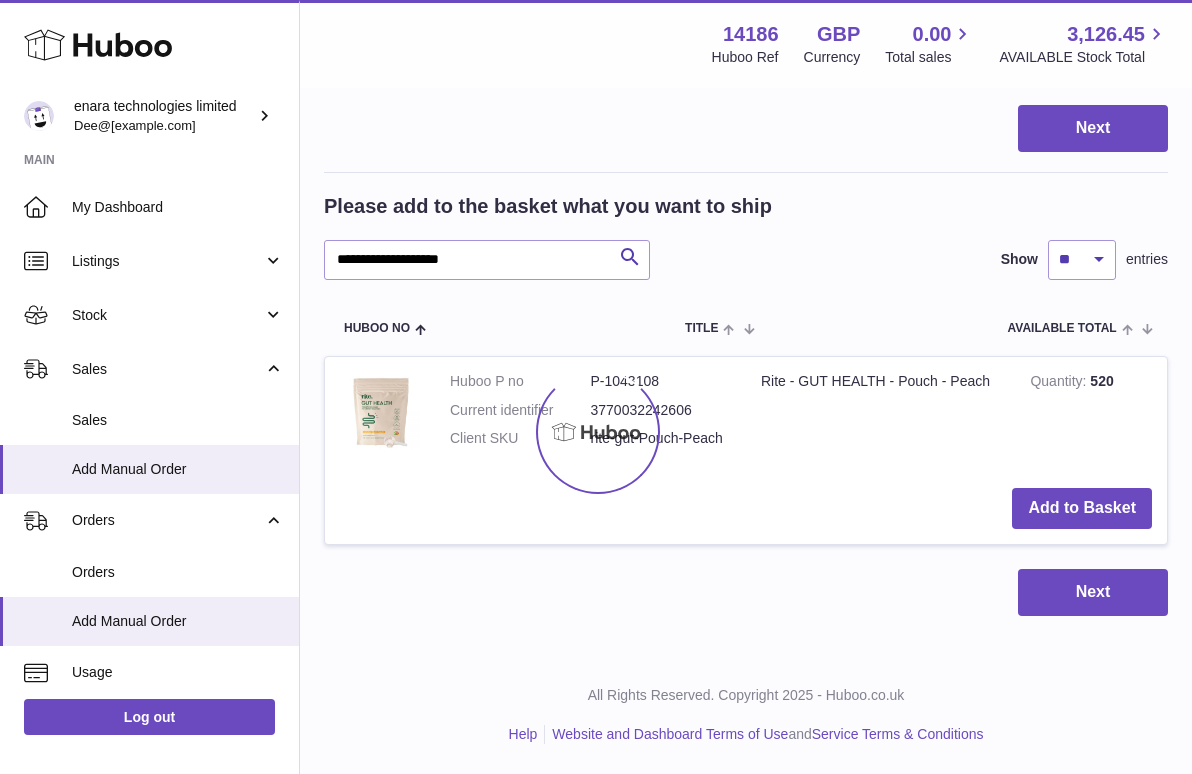 scroll, scrollTop: 0, scrollLeft: 0, axis: both 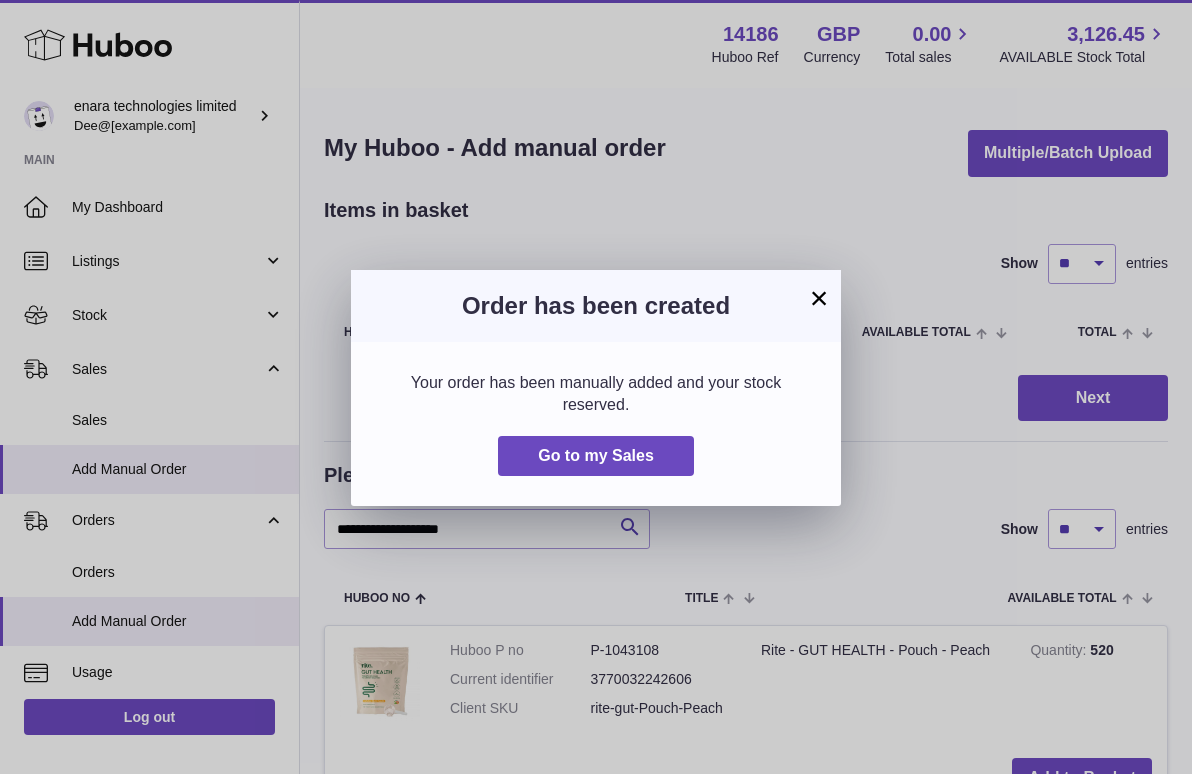 click on "×" at bounding box center [819, 298] 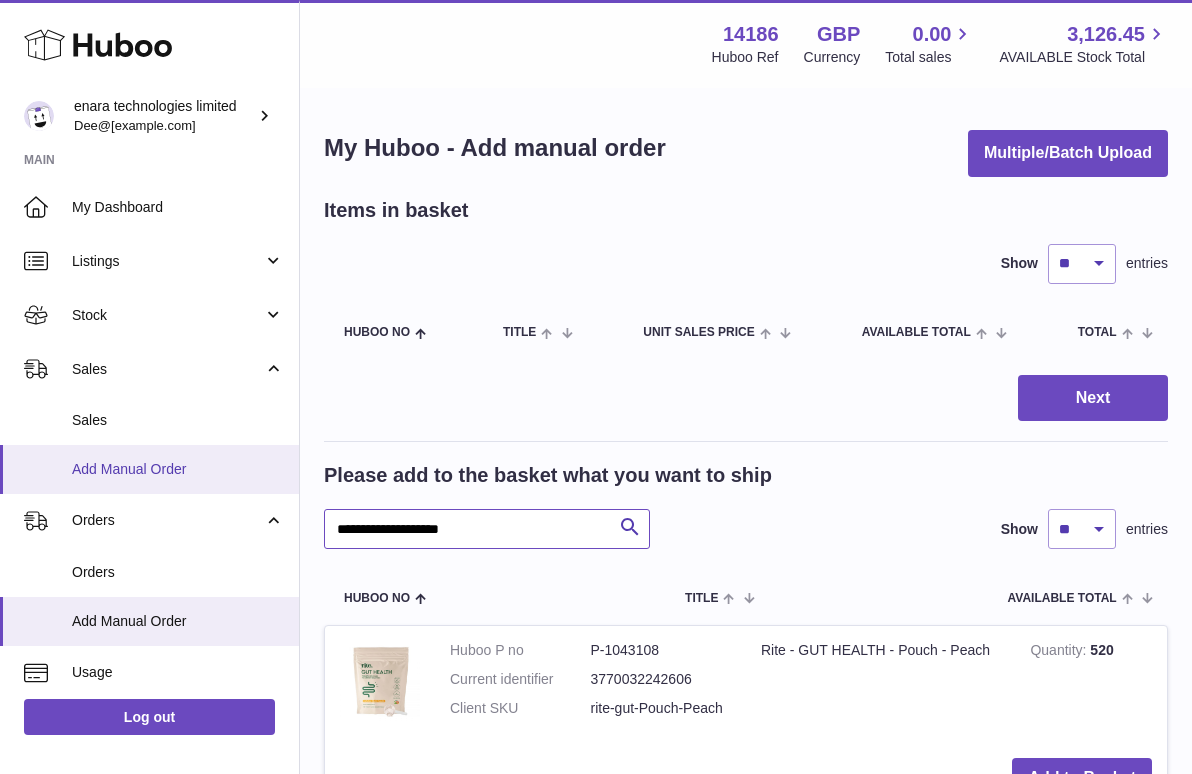 drag, startPoint x: 475, startPoint y: 522, endPoint x: 206, endPoint y: 484, distance: 271.67075 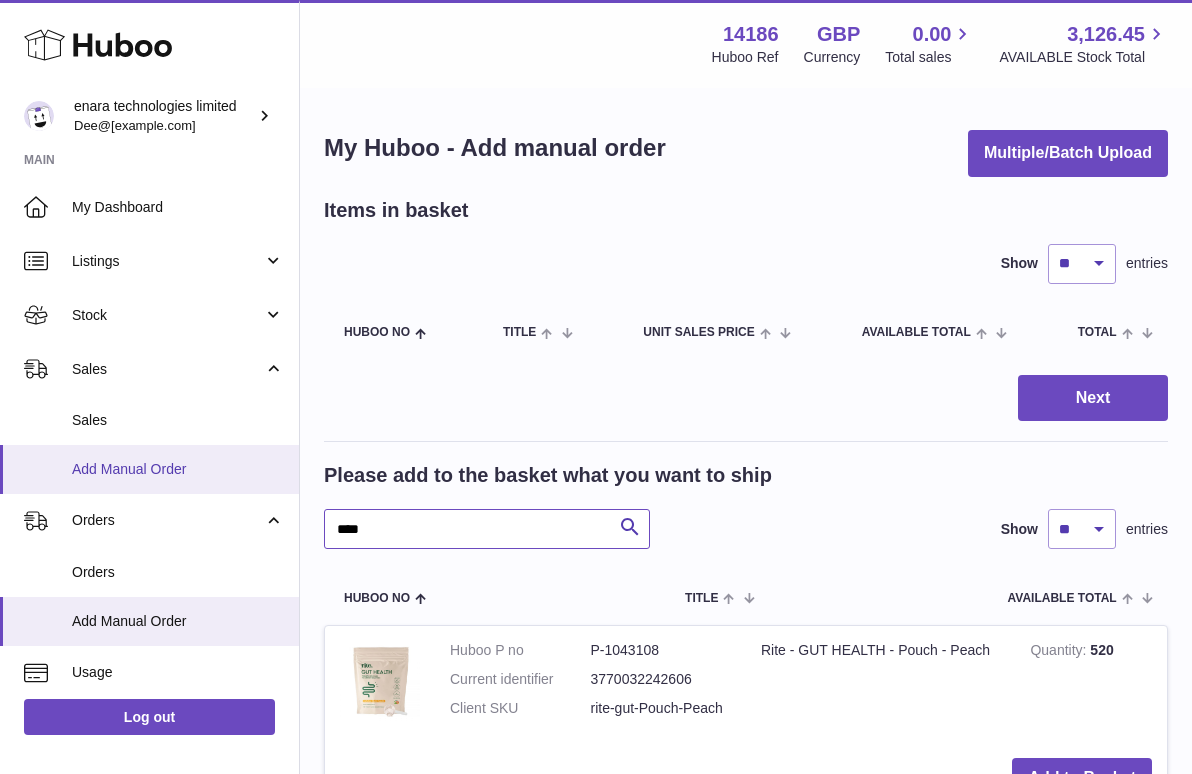 type on "****" 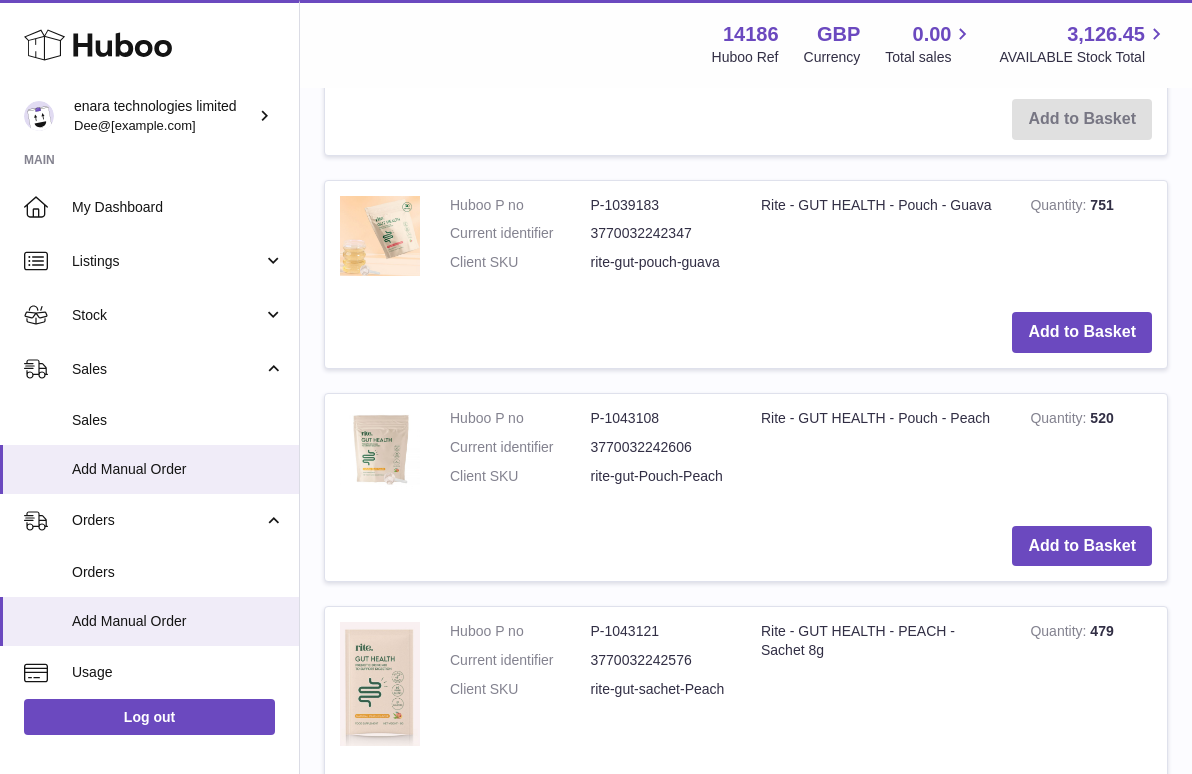 scroll, scrollTop: 706, scrollLeft: 0, axis: vertical 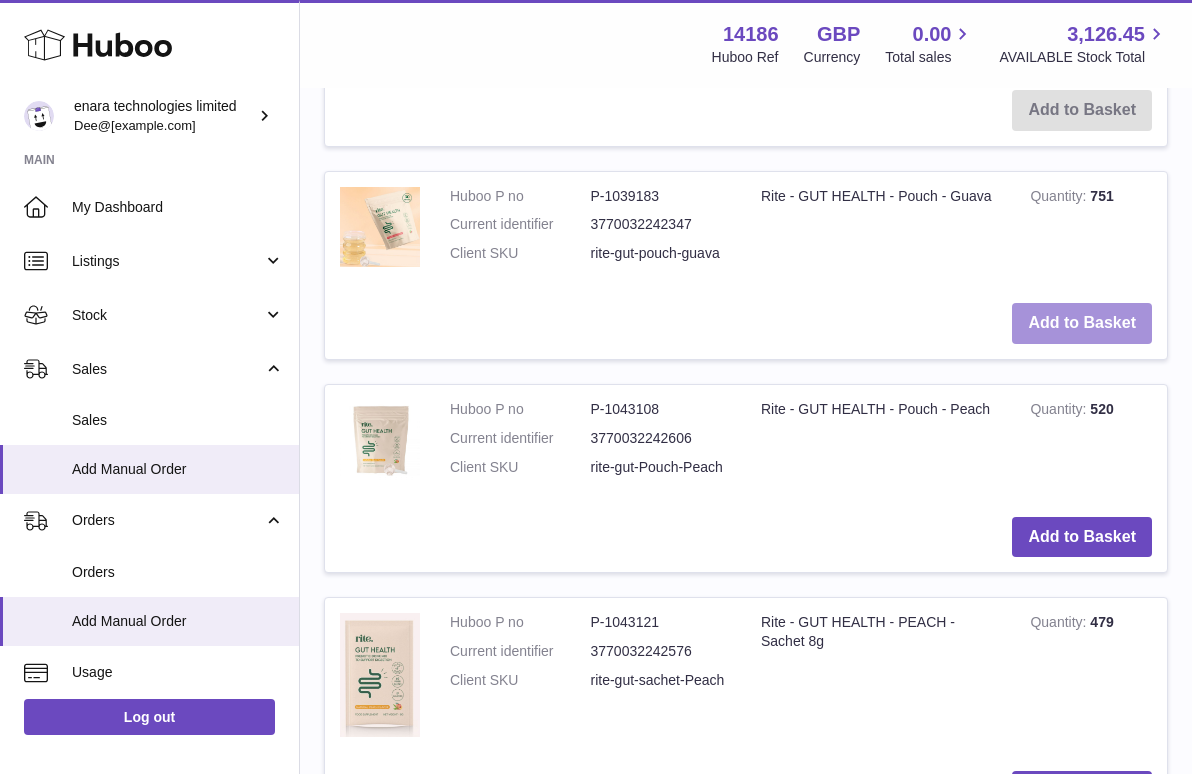click on "Add to Basket" at bounding box center [1082, 323] 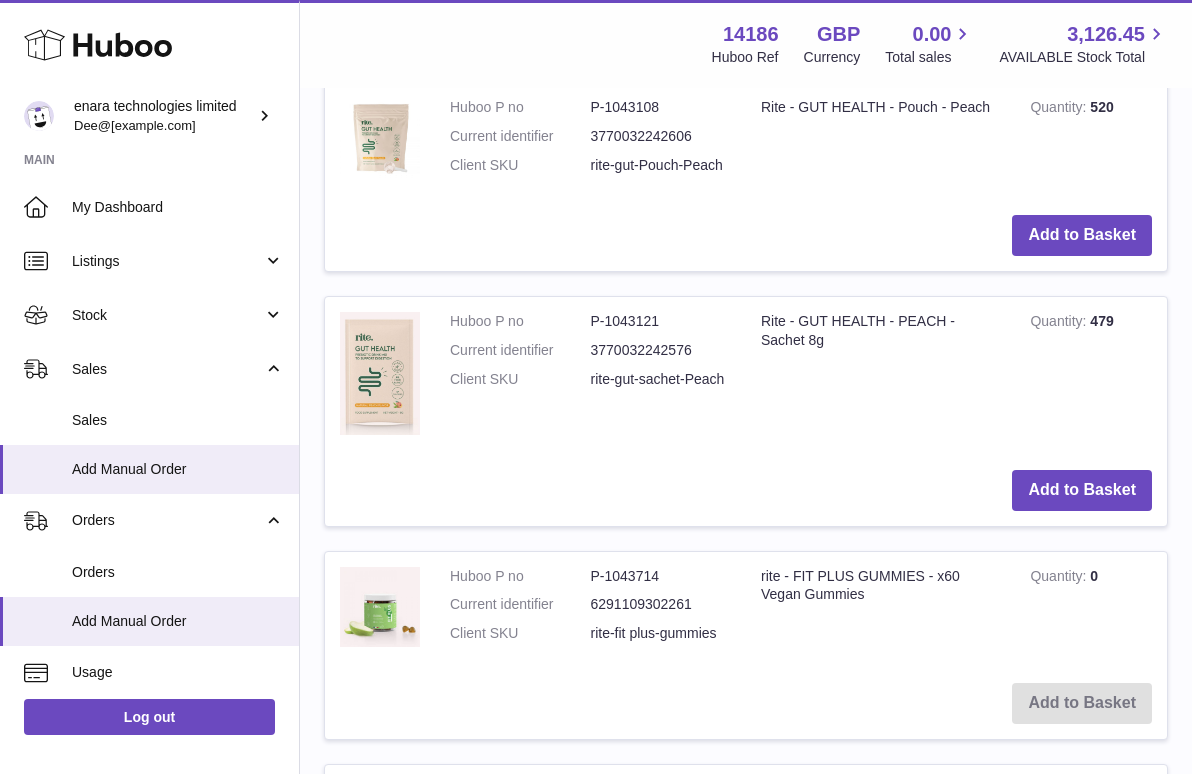 scroll, scrollTop: 1268, scrollLeft: 0, axis: vertical 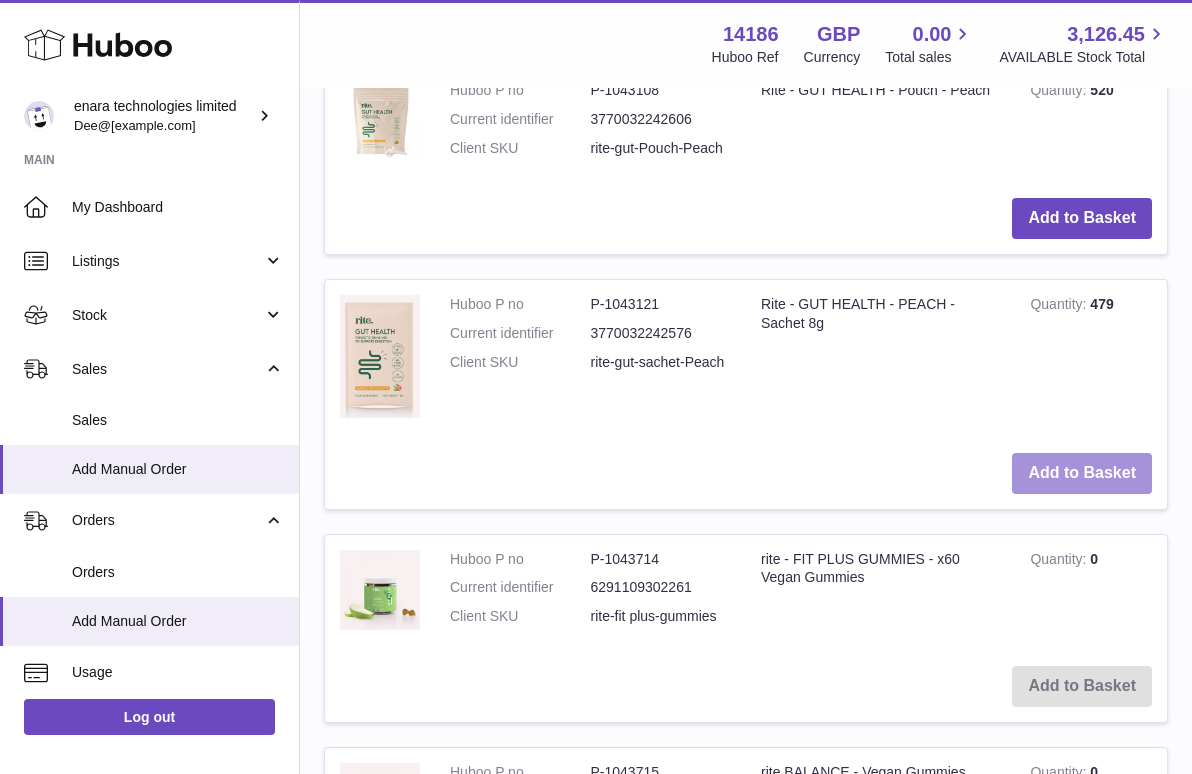 click on "Add to Basket" at bounding box center [1082, 473] 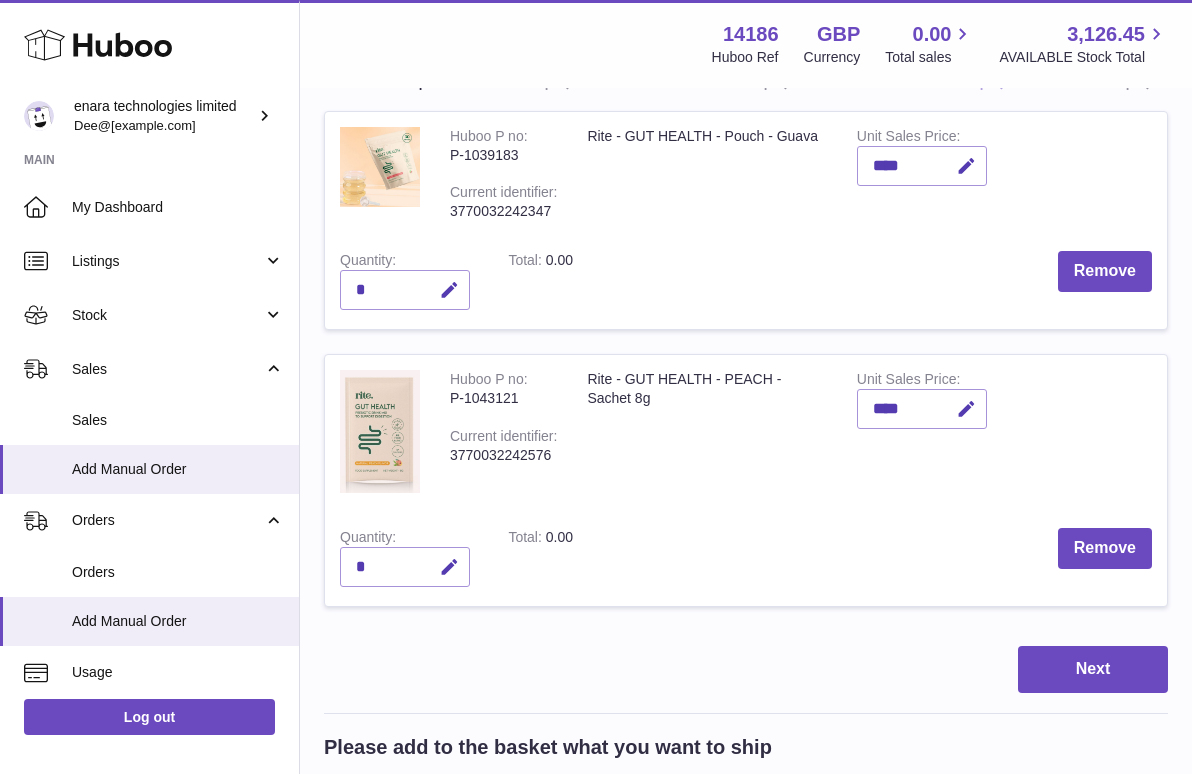 scroll, scrollTop: 296, scrollLeft: 0, axis: vertical 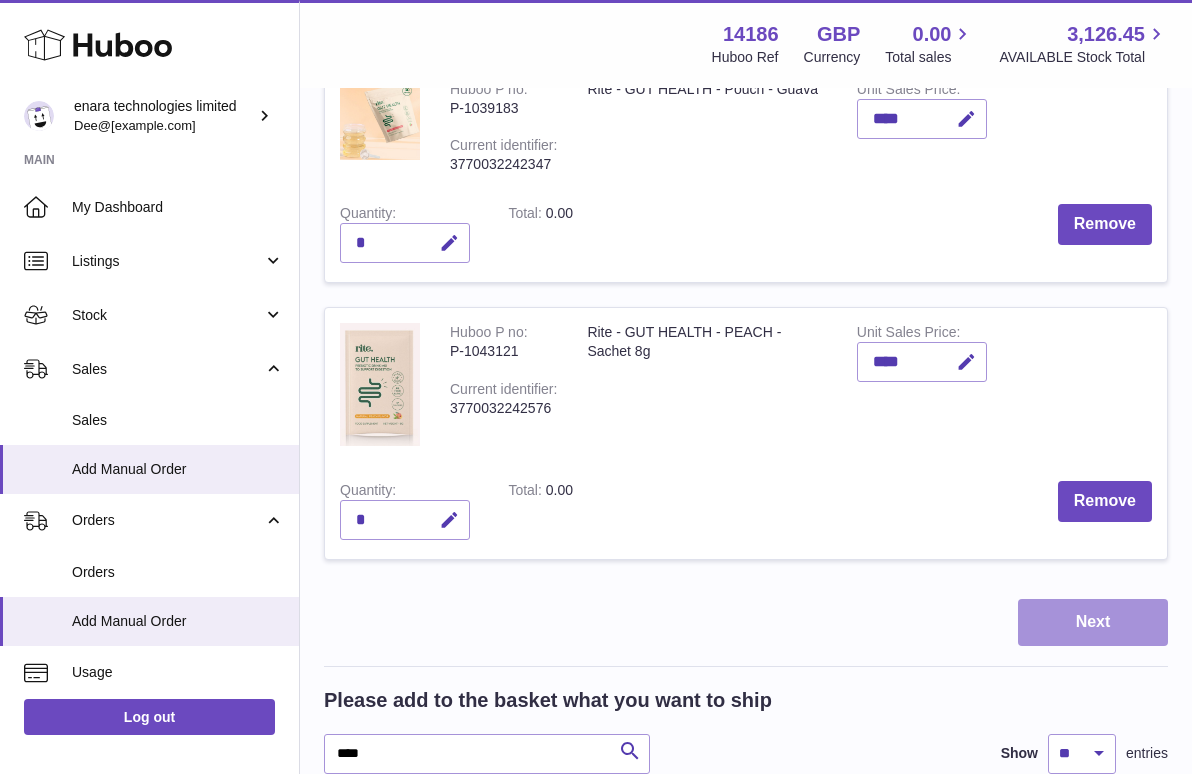 click on "Next" at bounding box center [1093, 622] 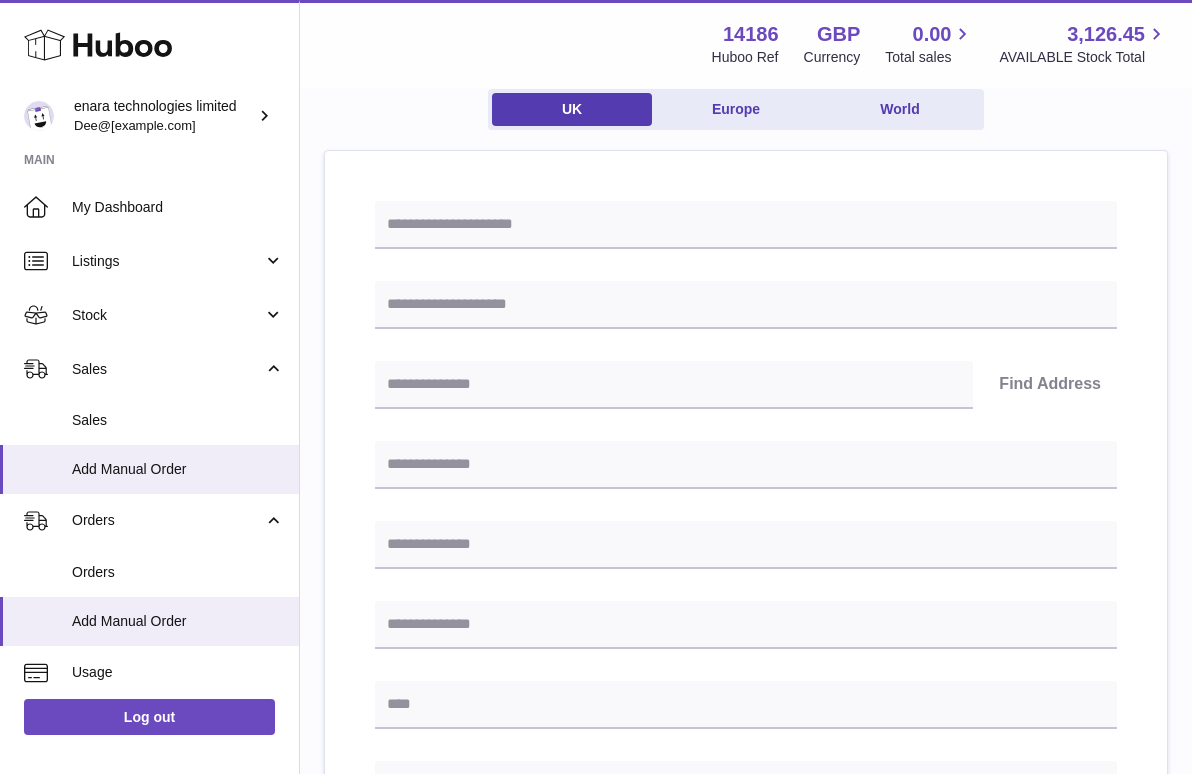 scroll, scrollTop: 162, scrollLeft: 0, axis: vertical 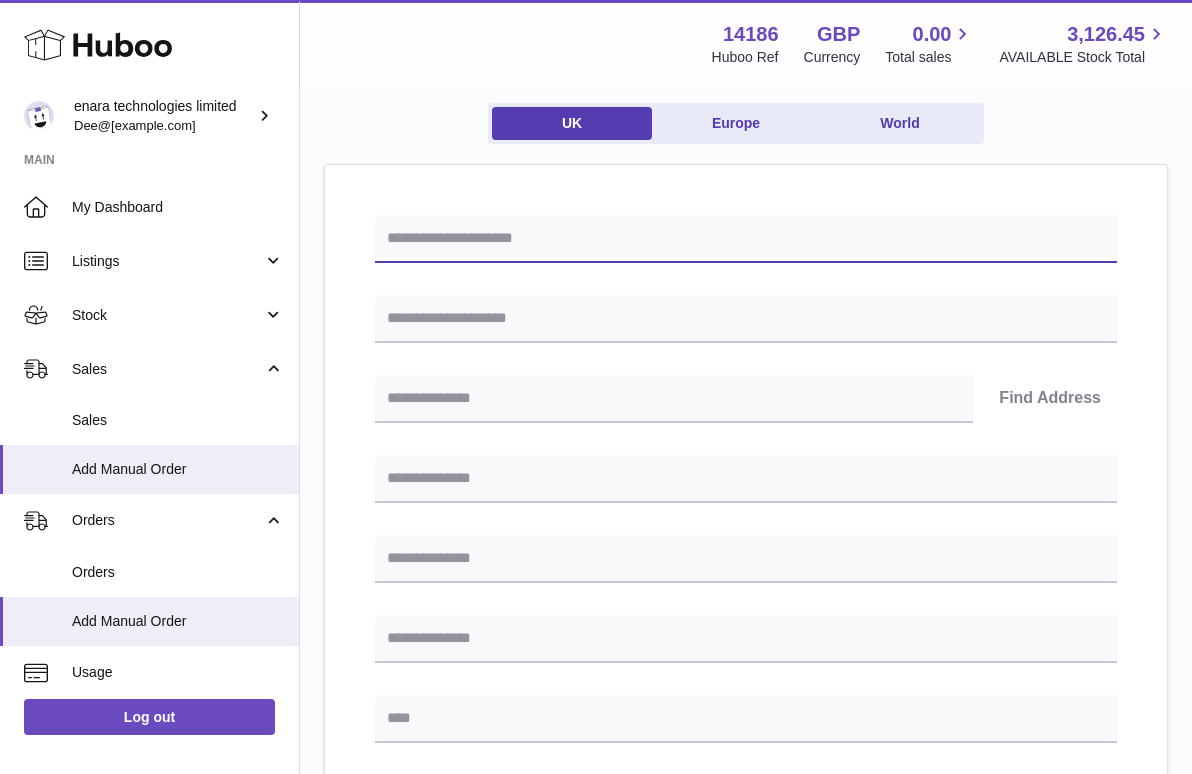 click at bounding box center [746, 239] 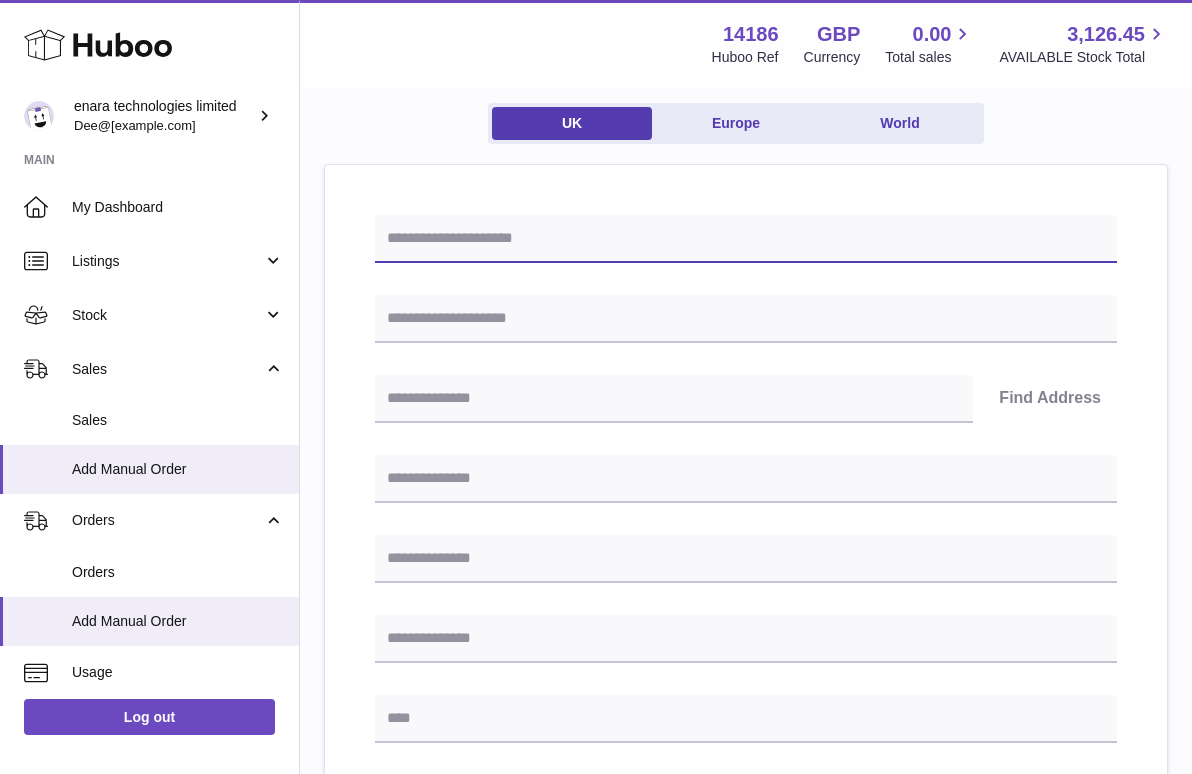 paste on "**********" 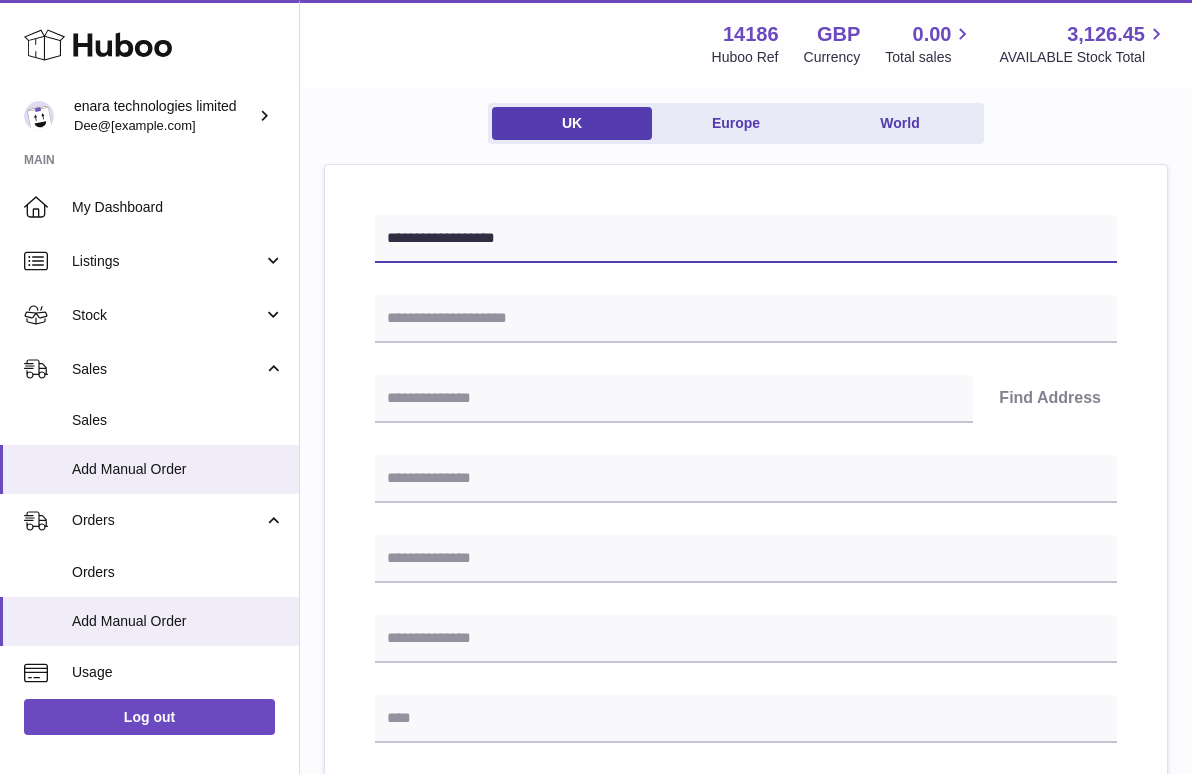 type on "**********" 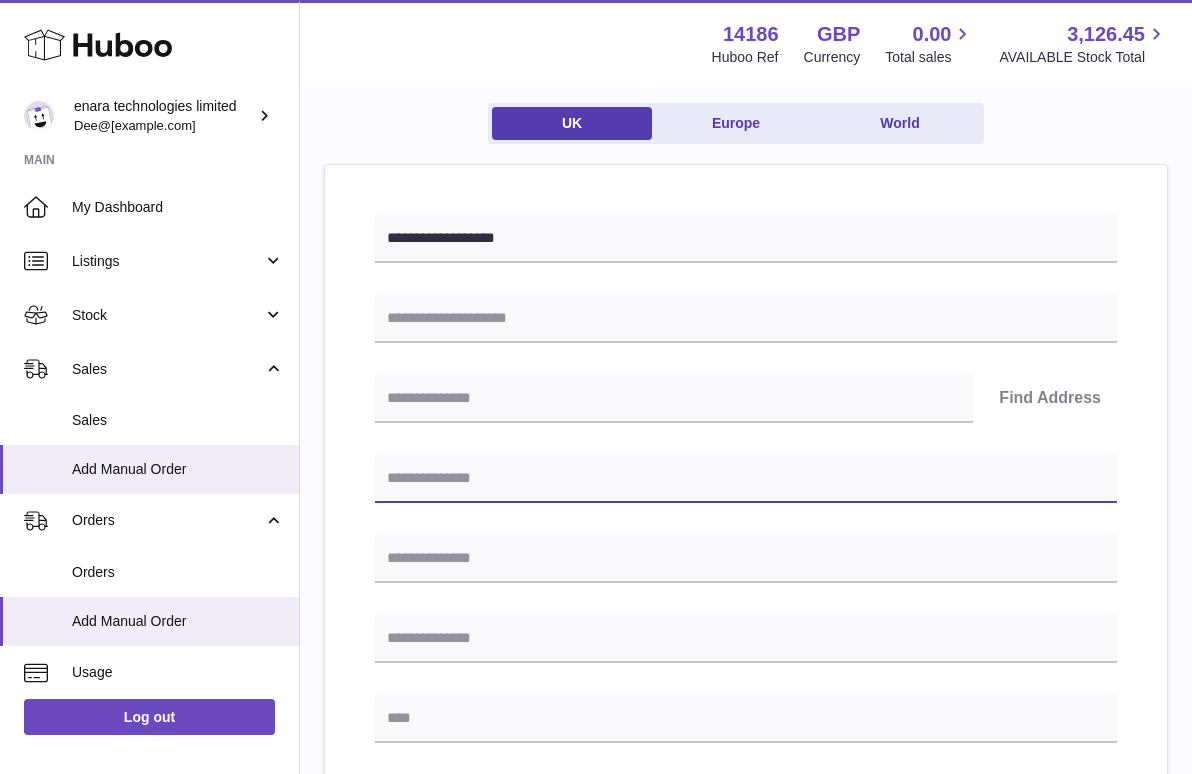 paste on "**********" 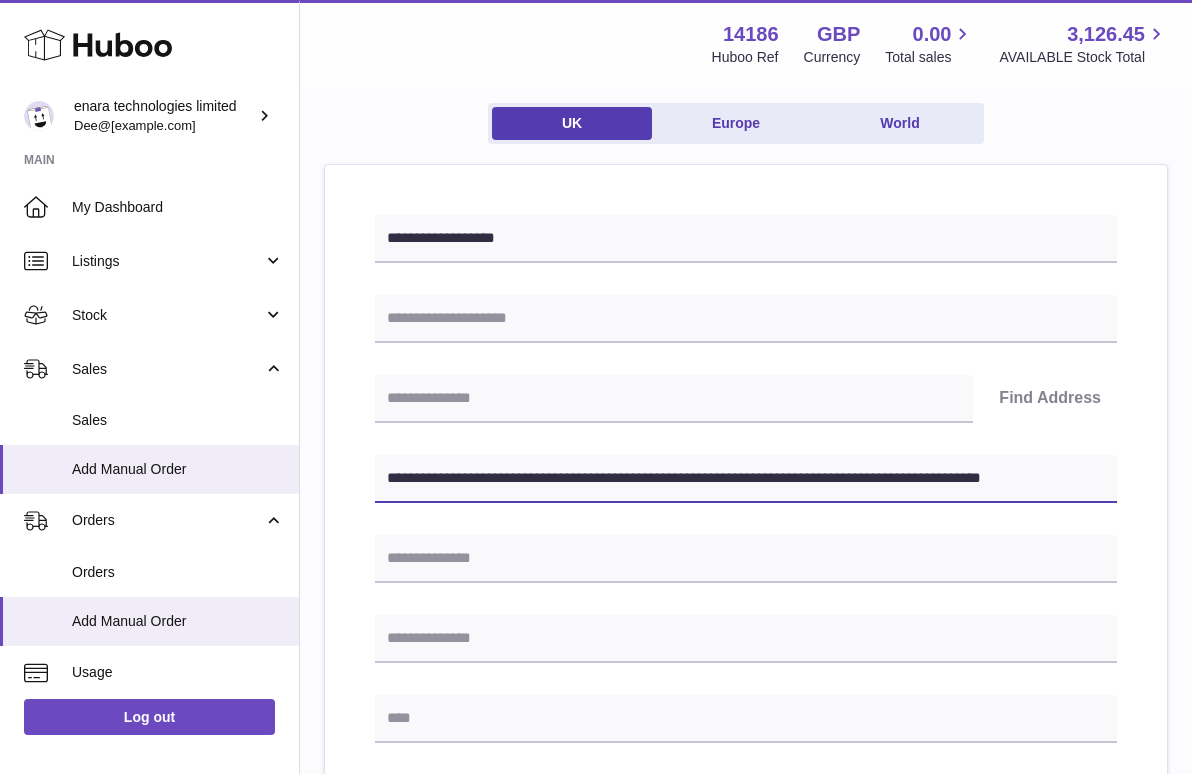 drag, startPoint x: 690, startPoint y: 479, endPoint x: 1149, endPoint y: 532, distance: 462.04977 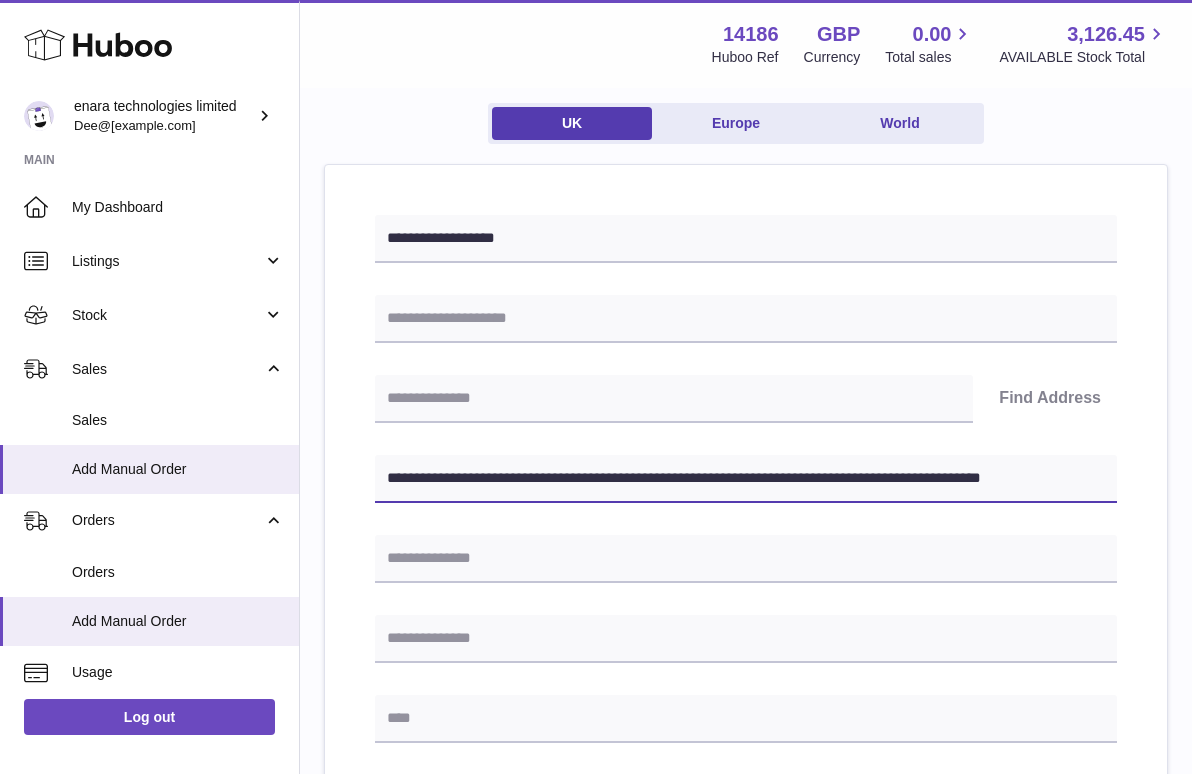 click on "**********" at bounding box center (746, 796) 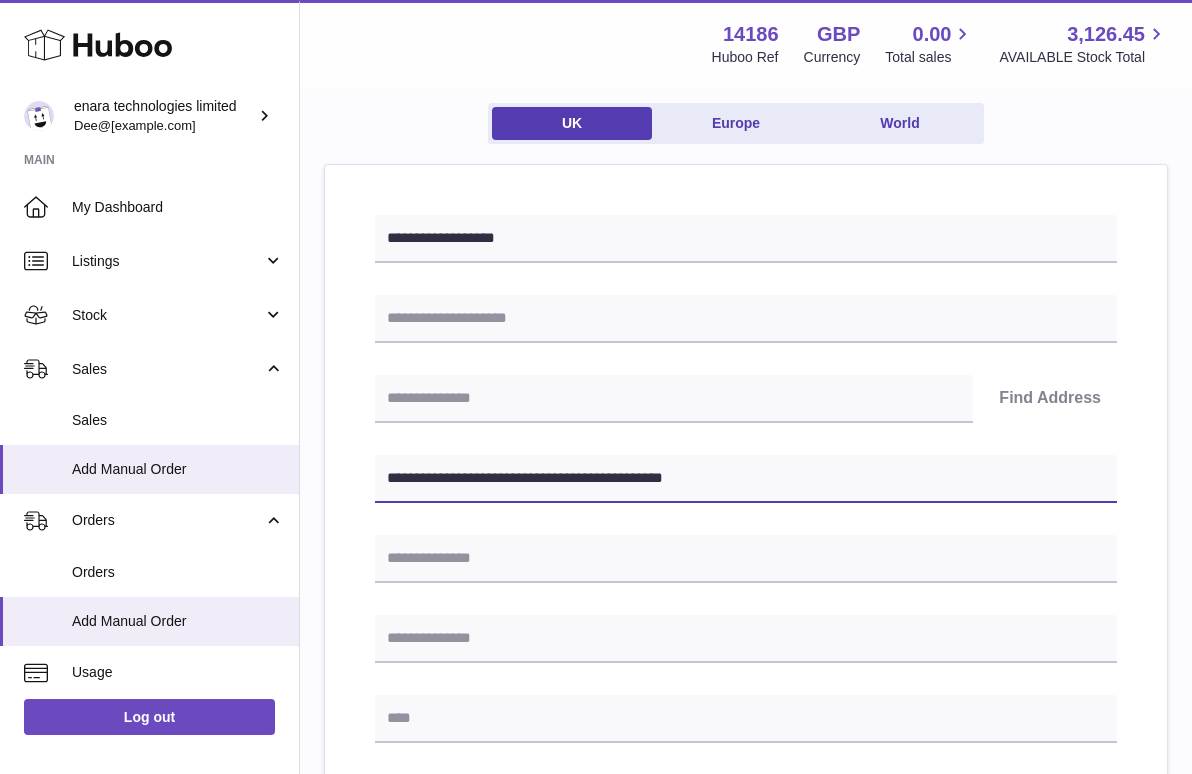 type on "**********" 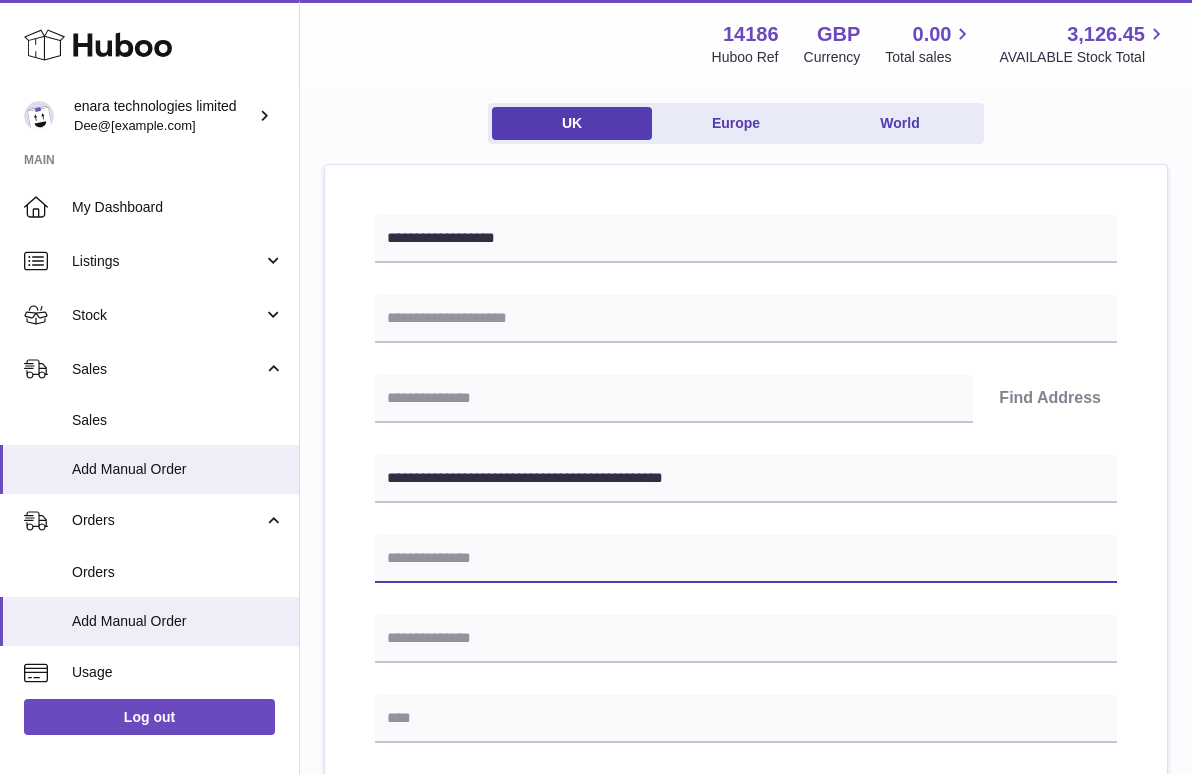 paste on "**********" 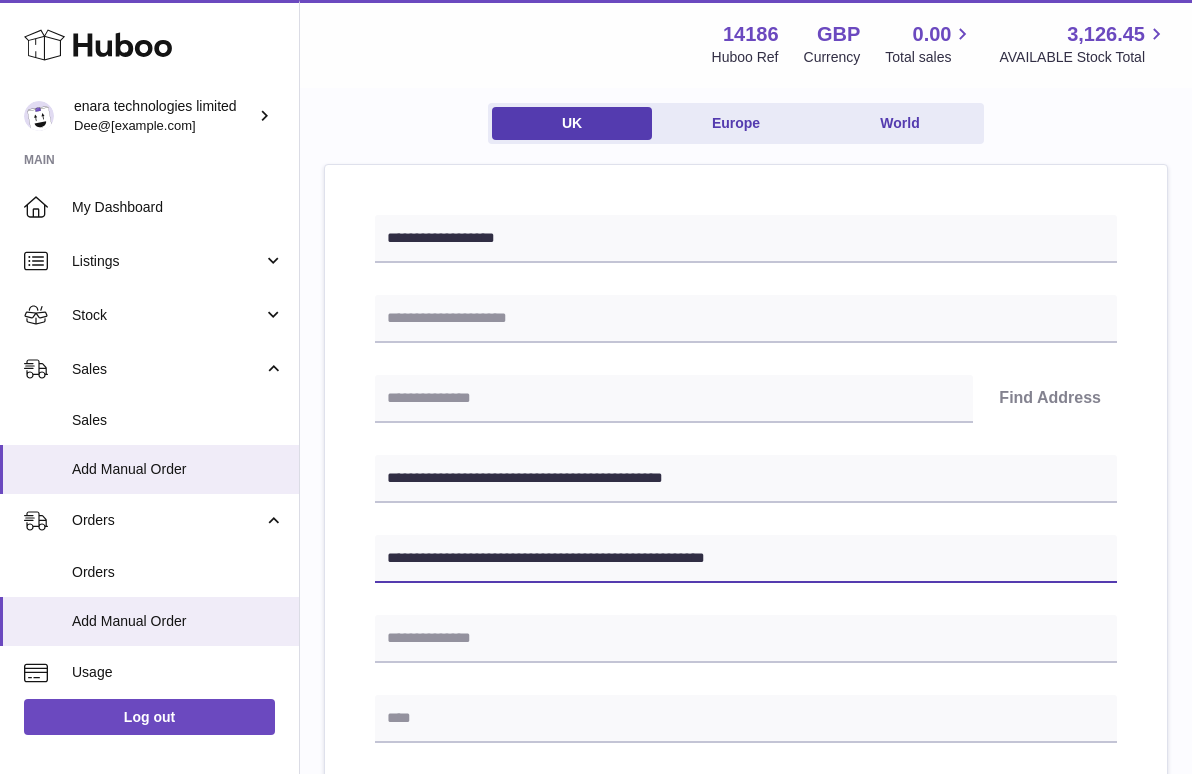 type on "**********" 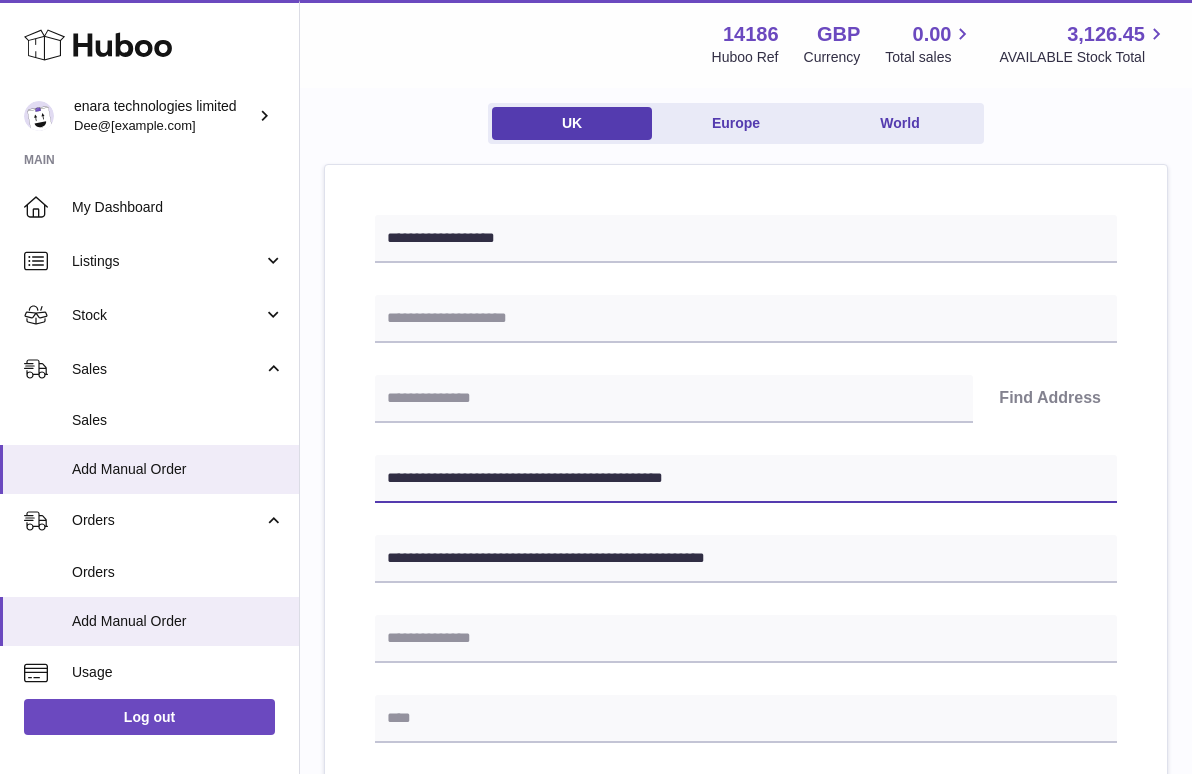 drag, startPoint x: 469, startPoint y: 476, endPoint x: 392, endPoint y: 476, distance: 77 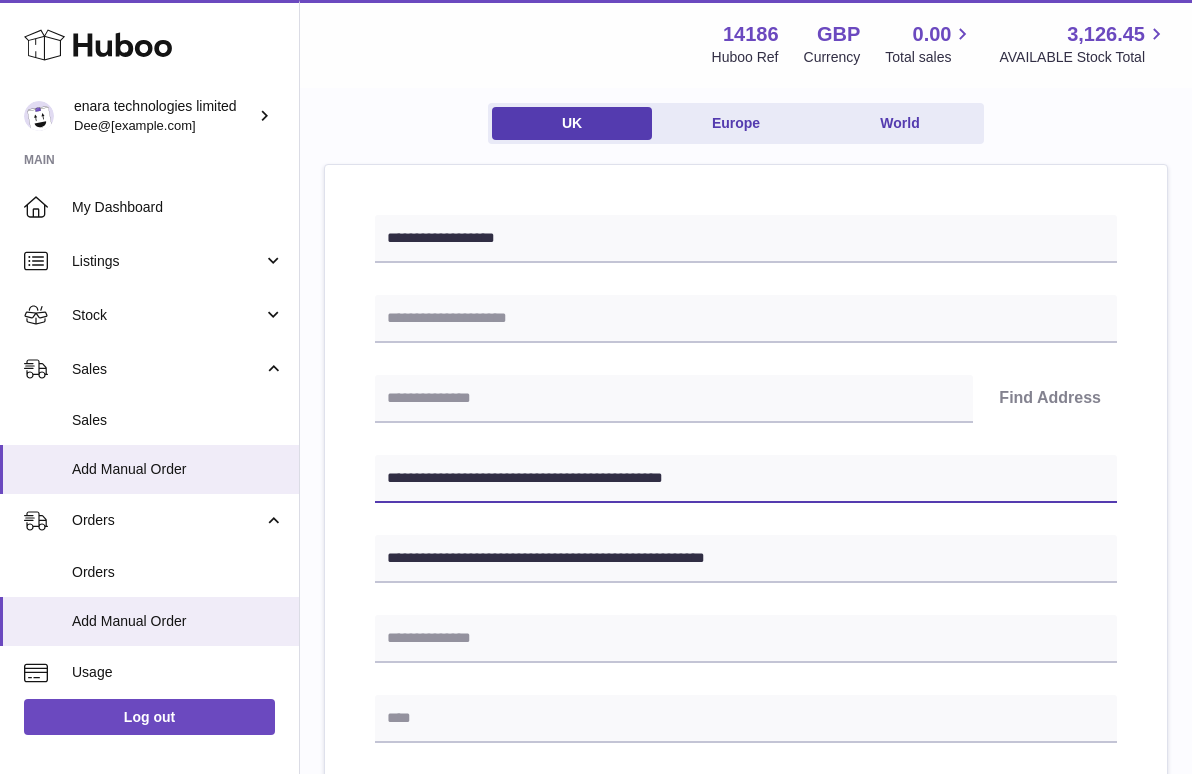click on "**********" at bounding box center (746, 479) 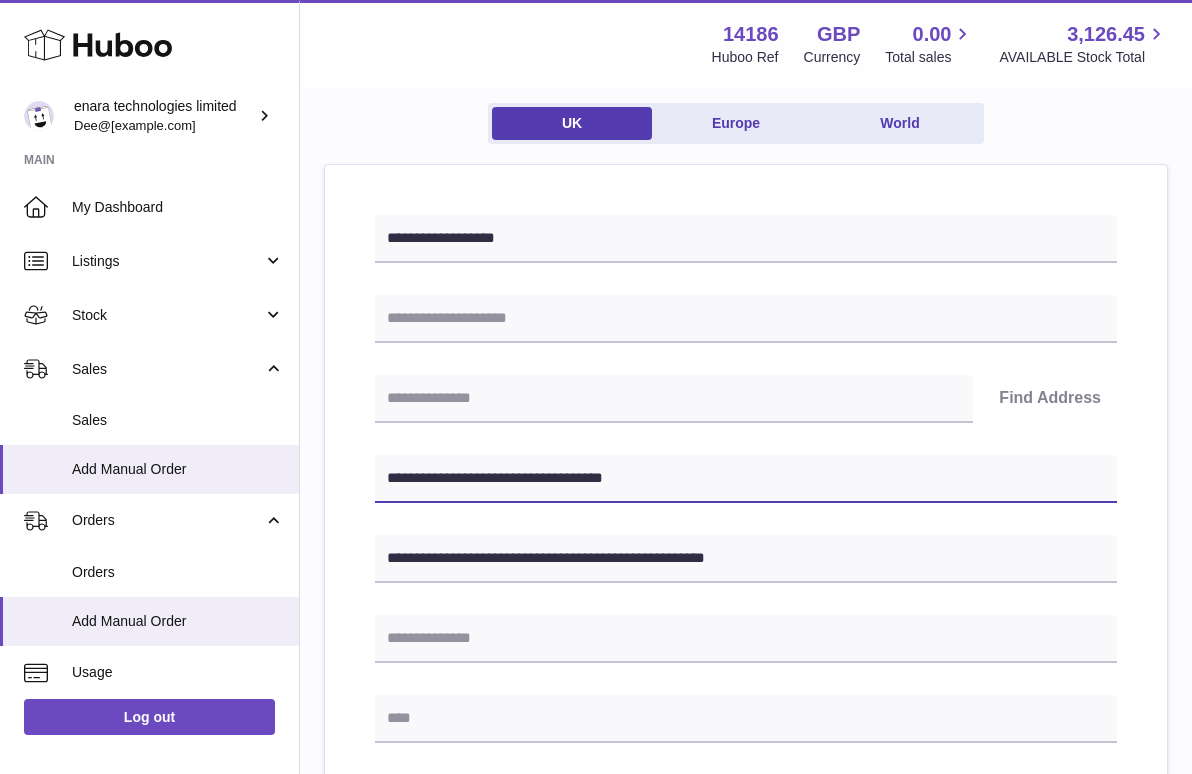 type on "**********" 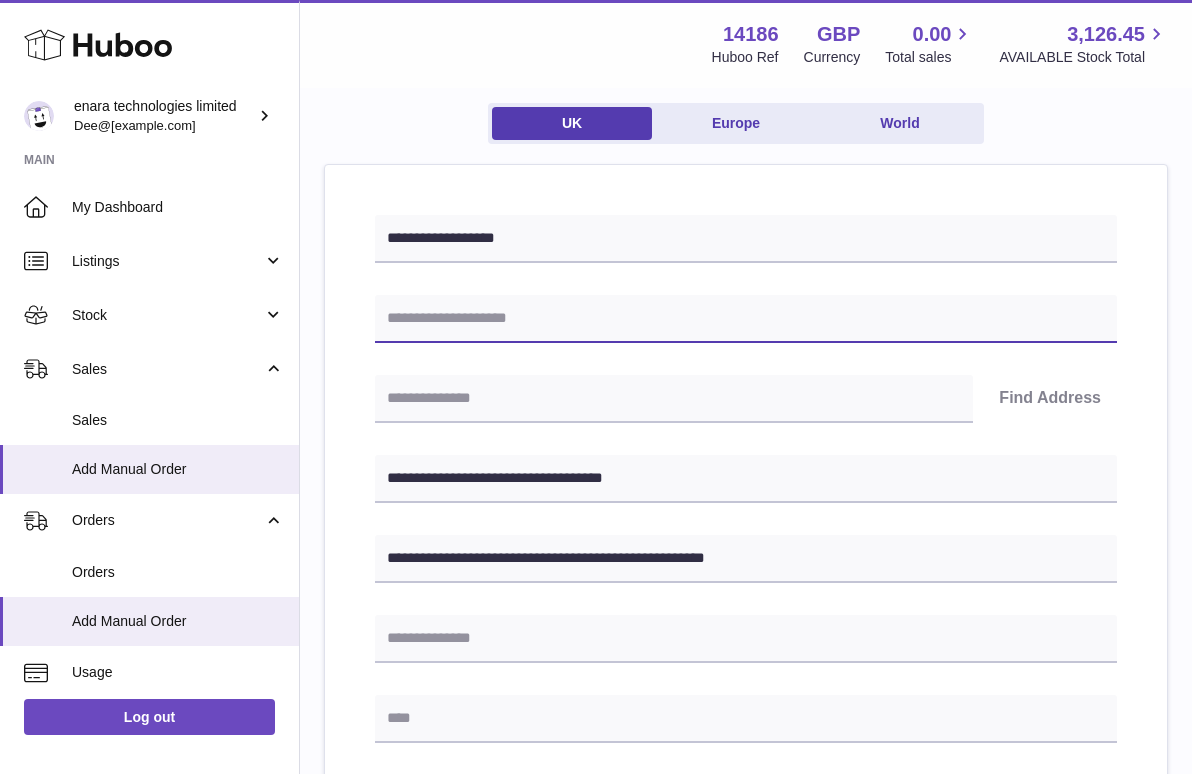 paste on "**********" 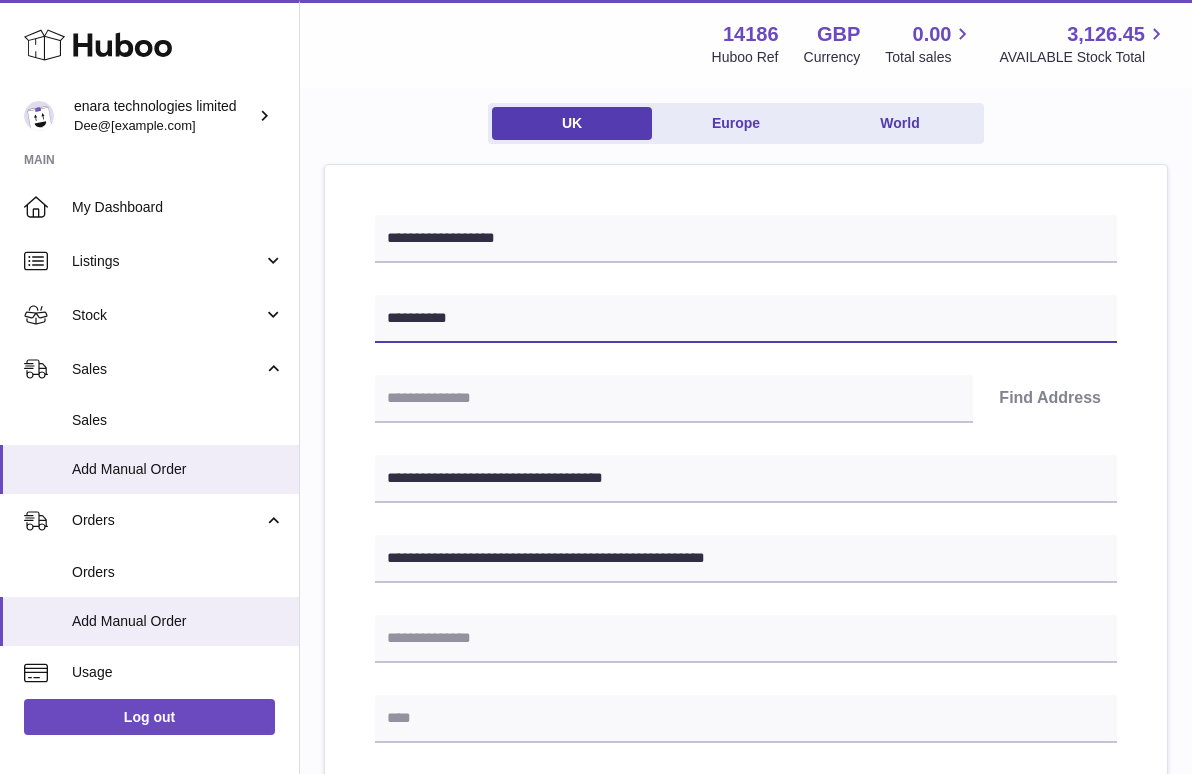 type on "**********" 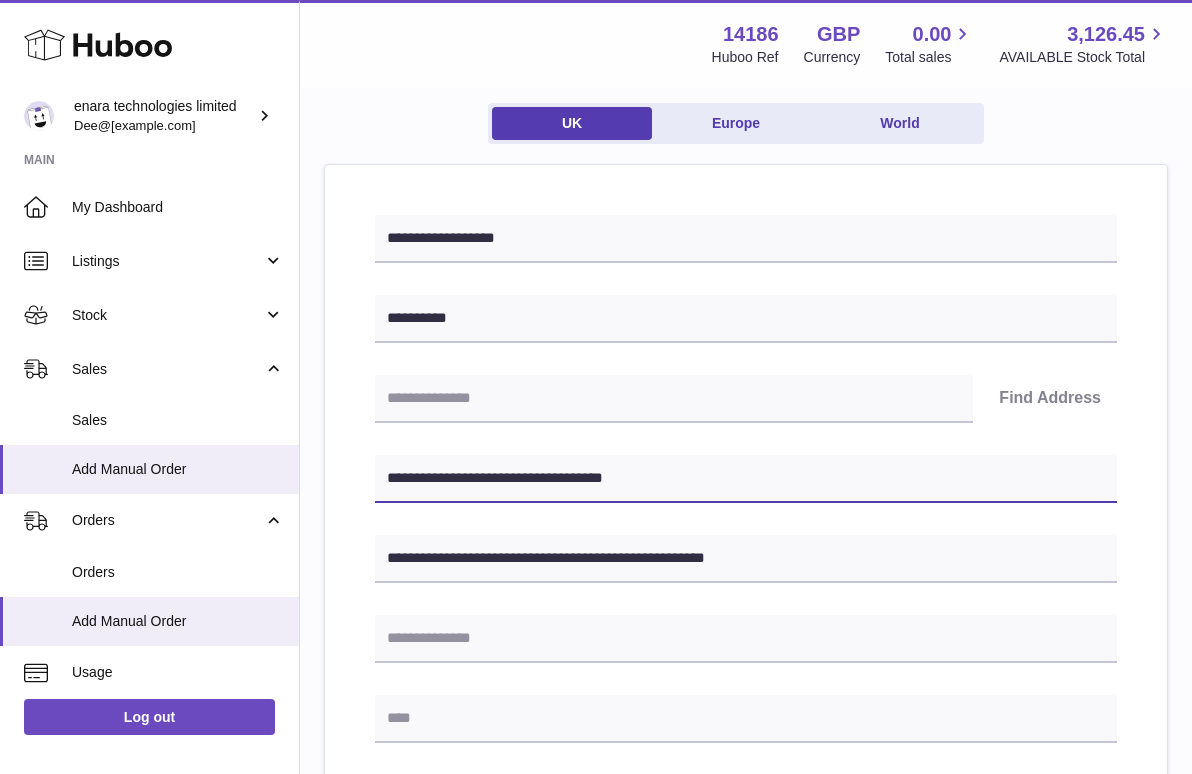 click on "**********" at bounding box center [746, 479] 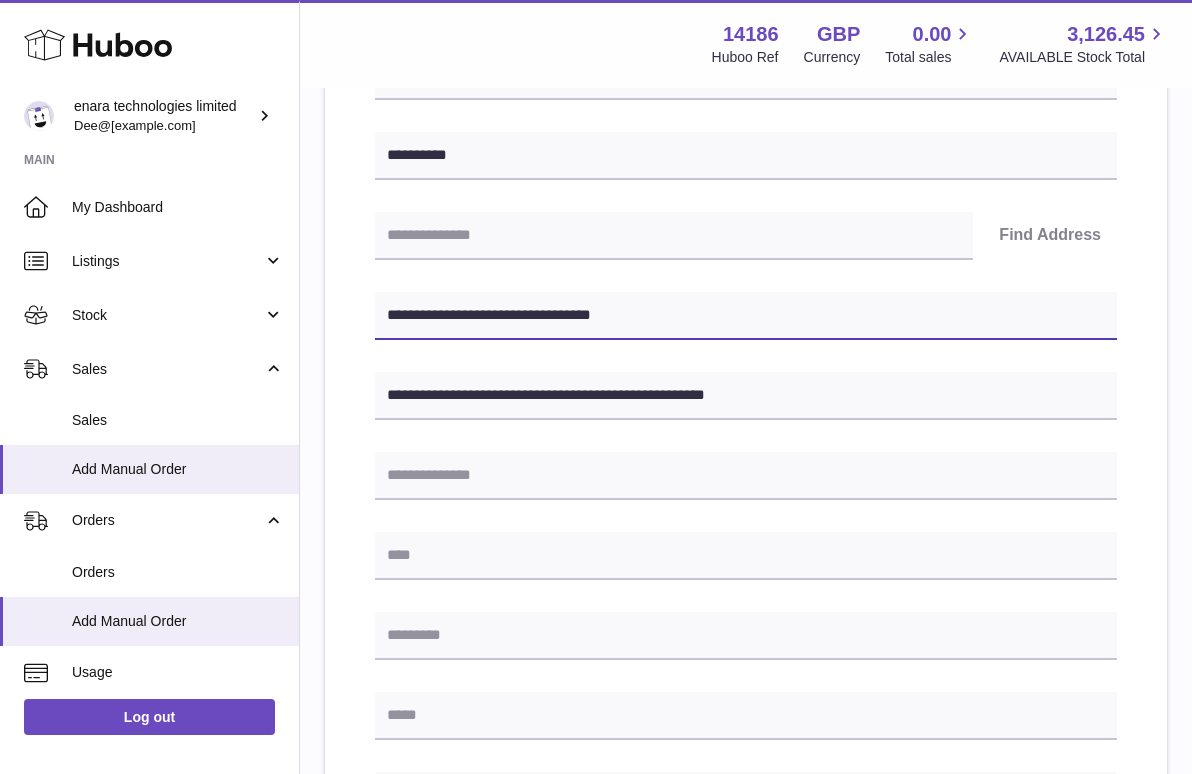 scroll, scrollTop: 326, scrollLeft: 0, axis: vertical 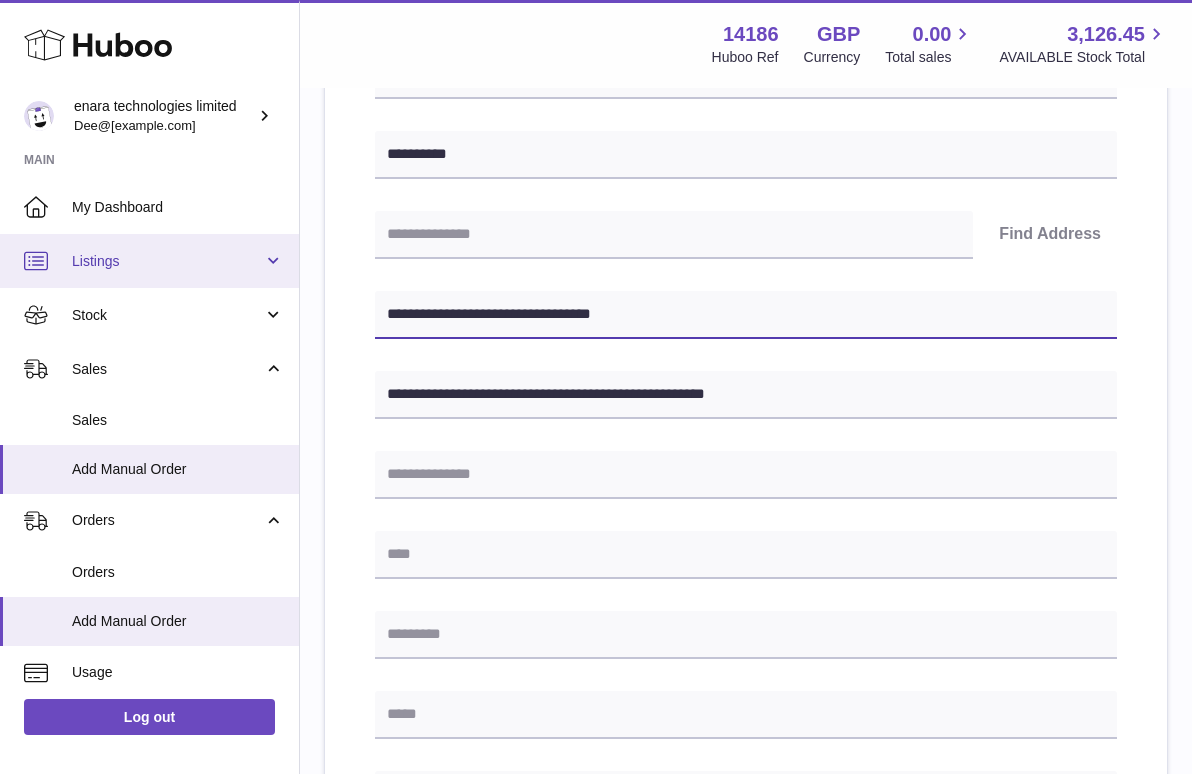 drag, startPoint x: 508, startPoint y: 312, endPoint x: 239, endPoint y: 266, distance: 272.90475 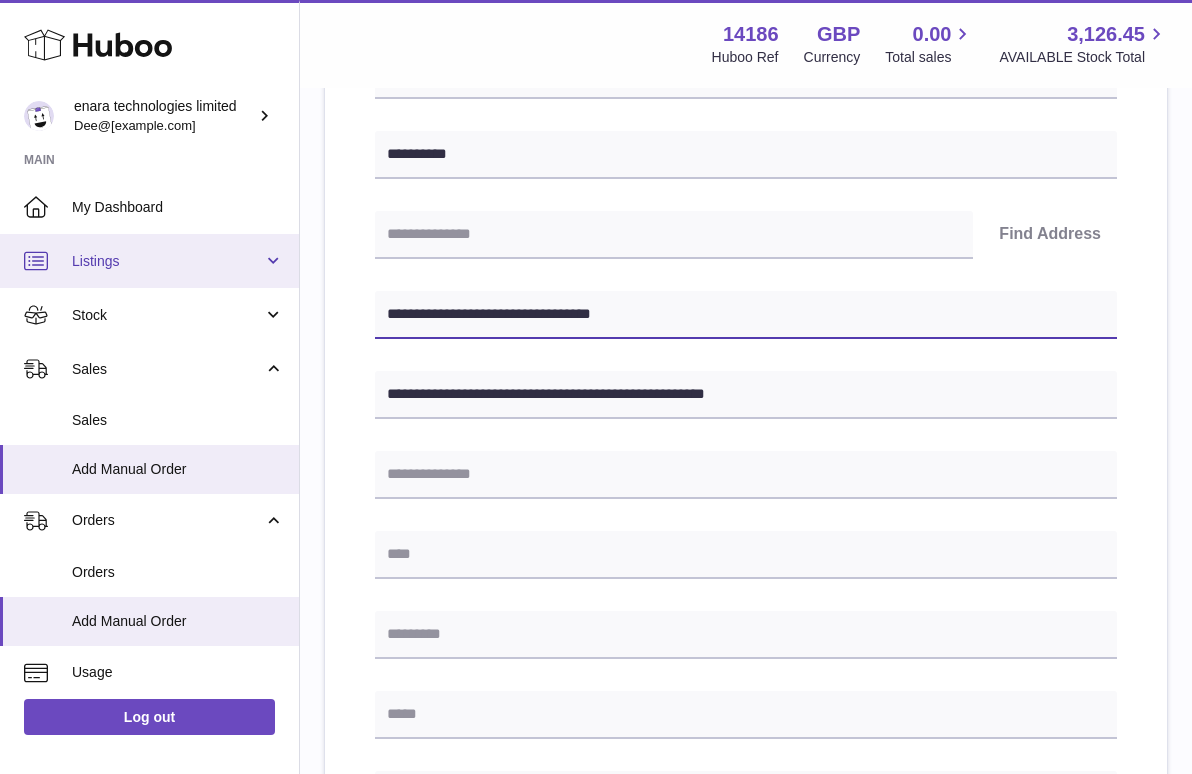 click on "Huboo
enara technologies limited
Dee@enara.co     Main     My Dashboard       Listings     Not with Huboo Listings with Huboo Bundles   Stock     Stock Stock History Add Stock Delivery History ASN Uploads   Sales     Sales Add Manual Order   Orders     Orders Add Manual Order   Usage       Invoicing and Payments     Billing History Storage History Direct Debits Account Balance   Cases       Channels       Settings       Returns       Log out   Menu   Huboo     14186   Huboo Ref    GBP   Currency   0.00     Total sales   3,126.45     AVAILABLE Stock Total   Currency   GBP   Total sales   0.00   AVAILABLE Stock Total   3,126.45   My Huboo - Add manual order
Multiple/Batch Upload
Please enter where you want to ship the items
UK
Europe
World" at bounding box center (596, 548) 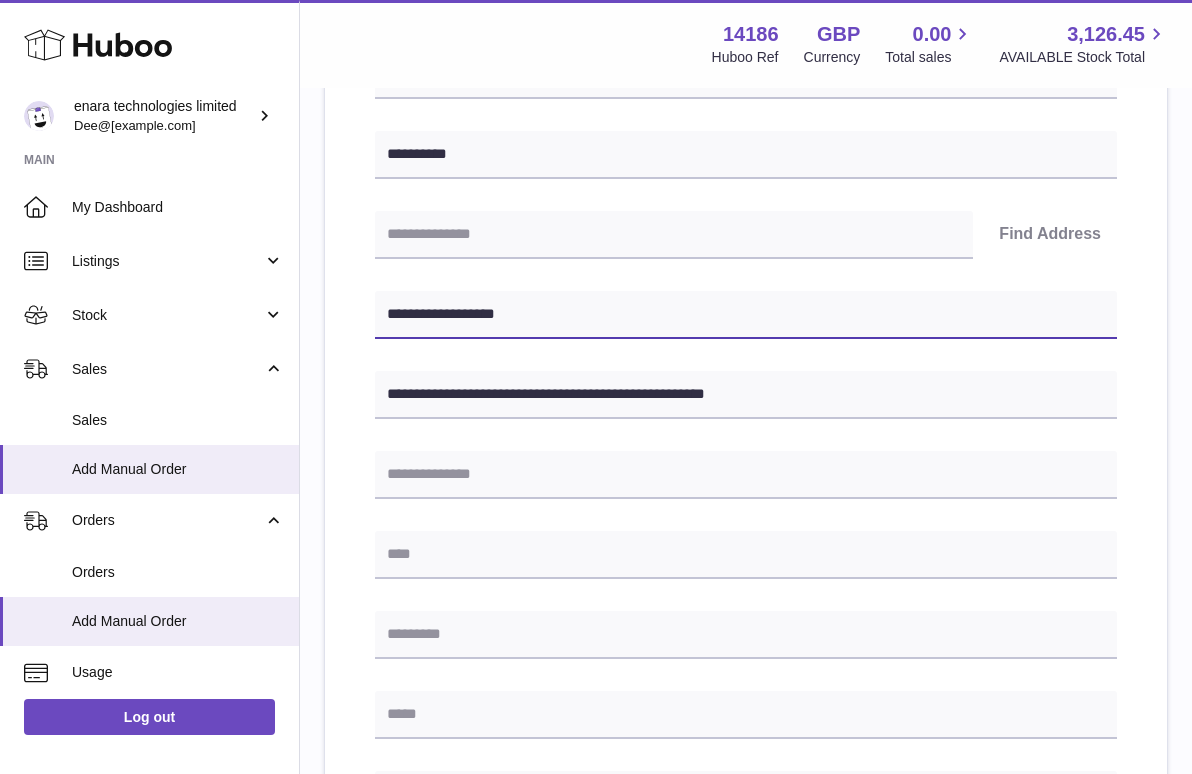 type on "**********" 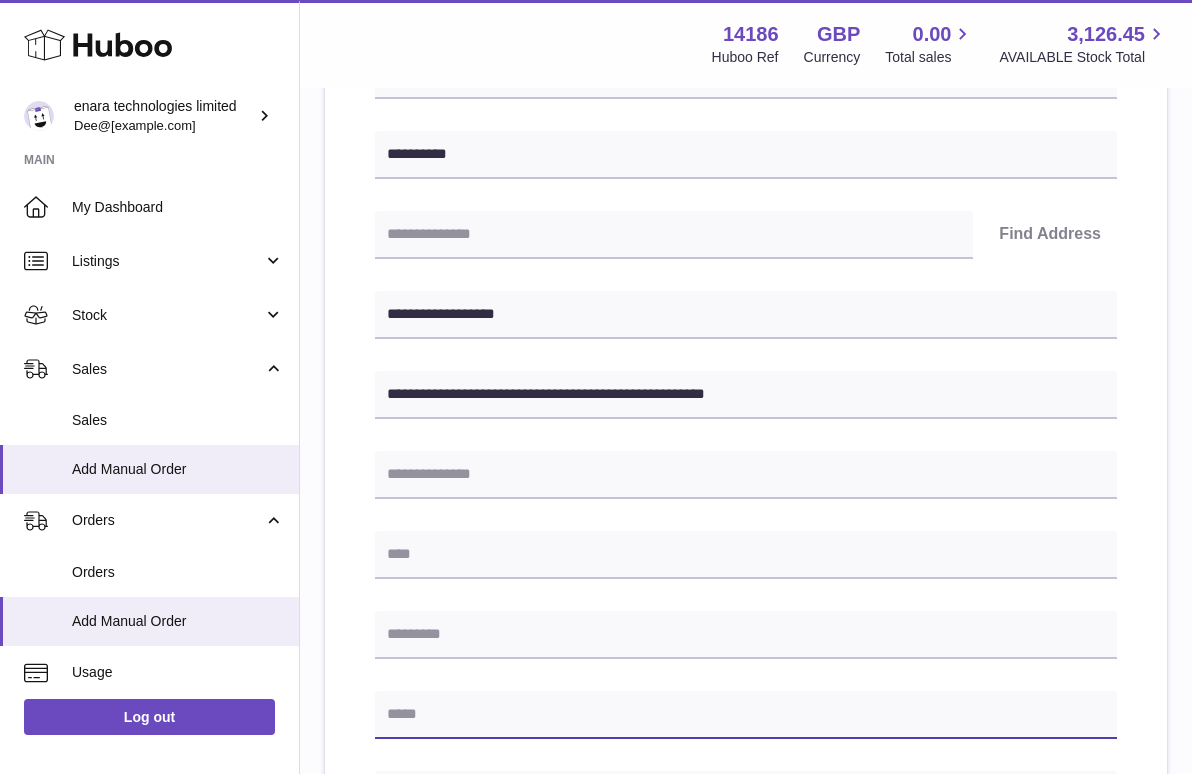 paste on "**********" 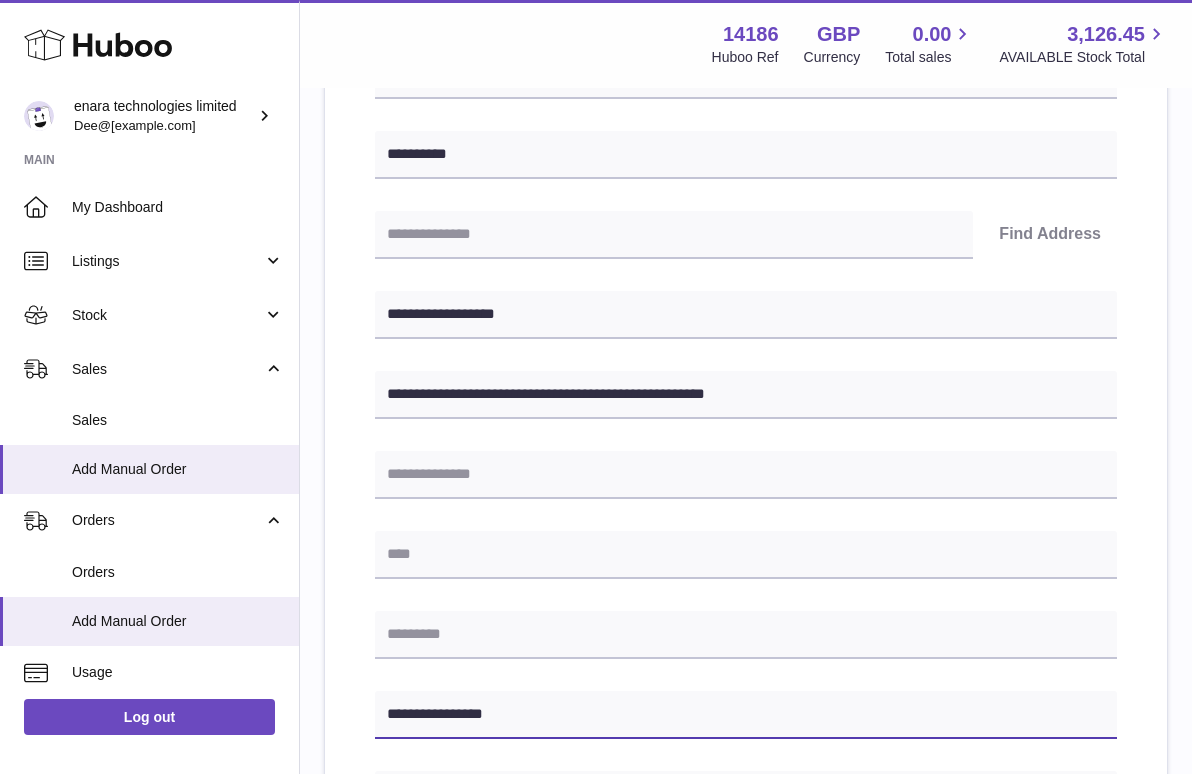 type on "**********" 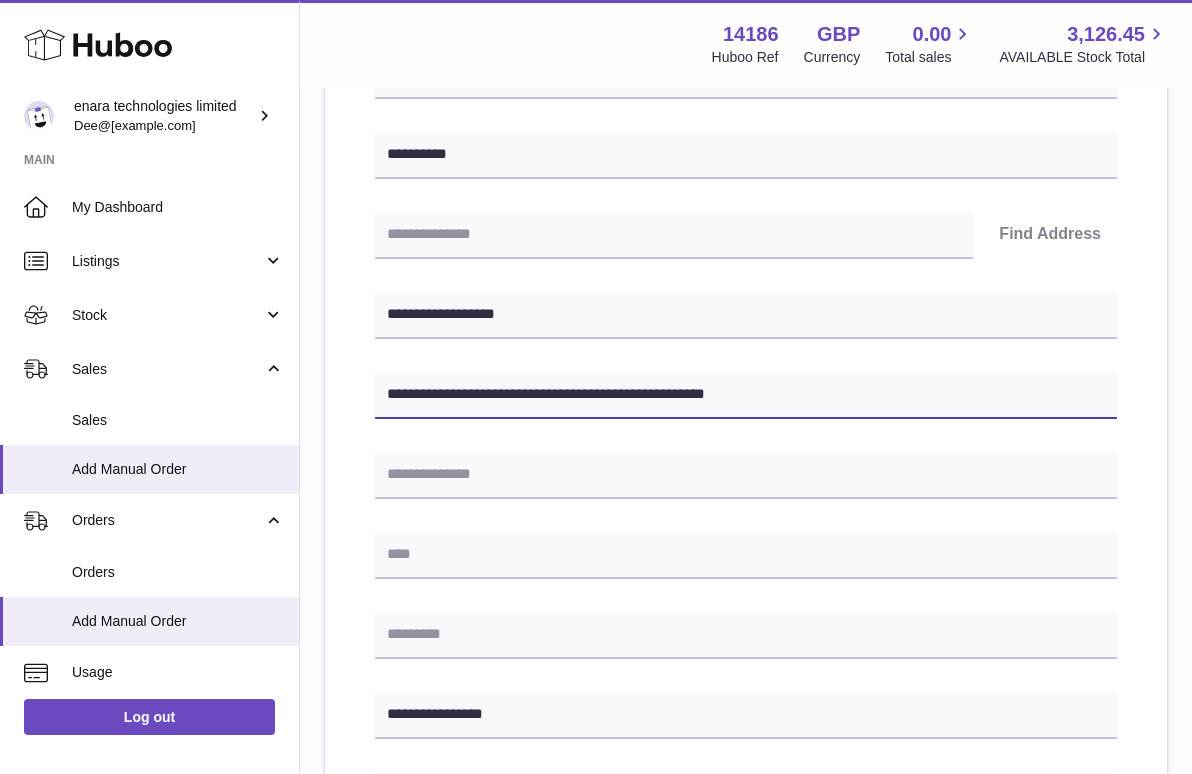 drag, startPoint x: 657, startPoint y: 393, endPoint x: 590, endPoint y: 392, distance: 67.00746 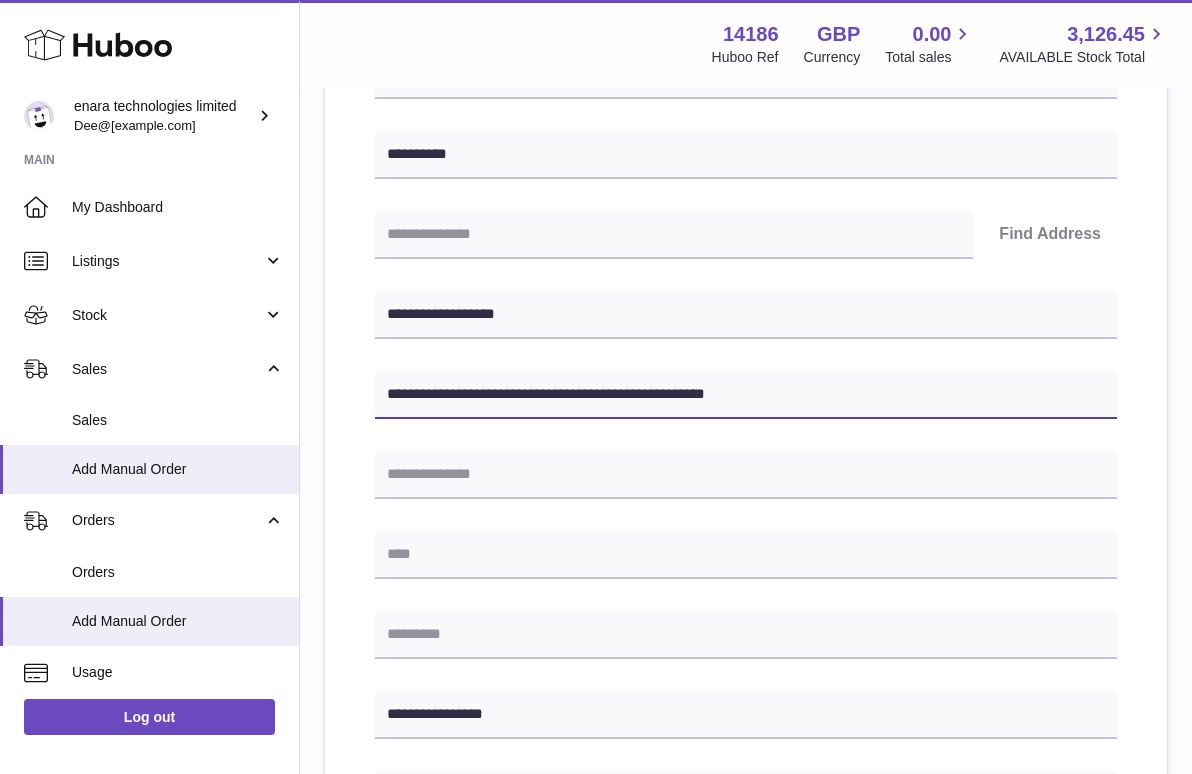 click on "**********" at bounding box center (746, 395) 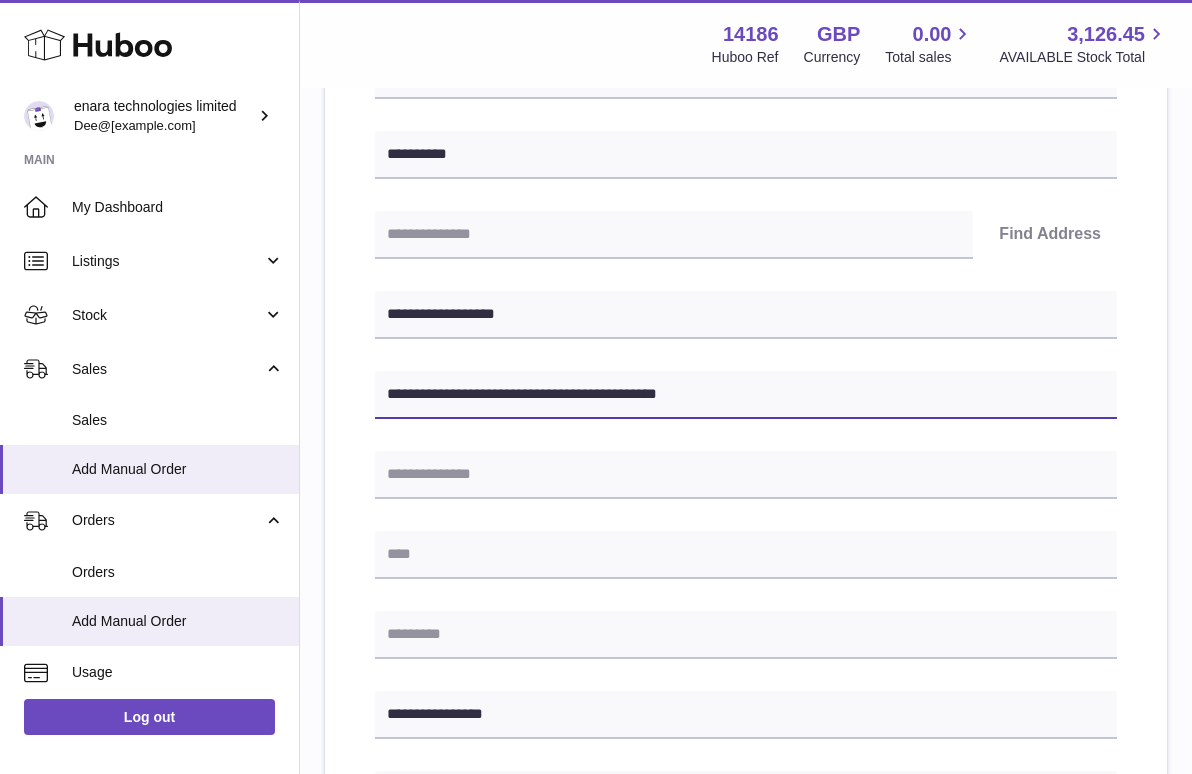 type on "**********" 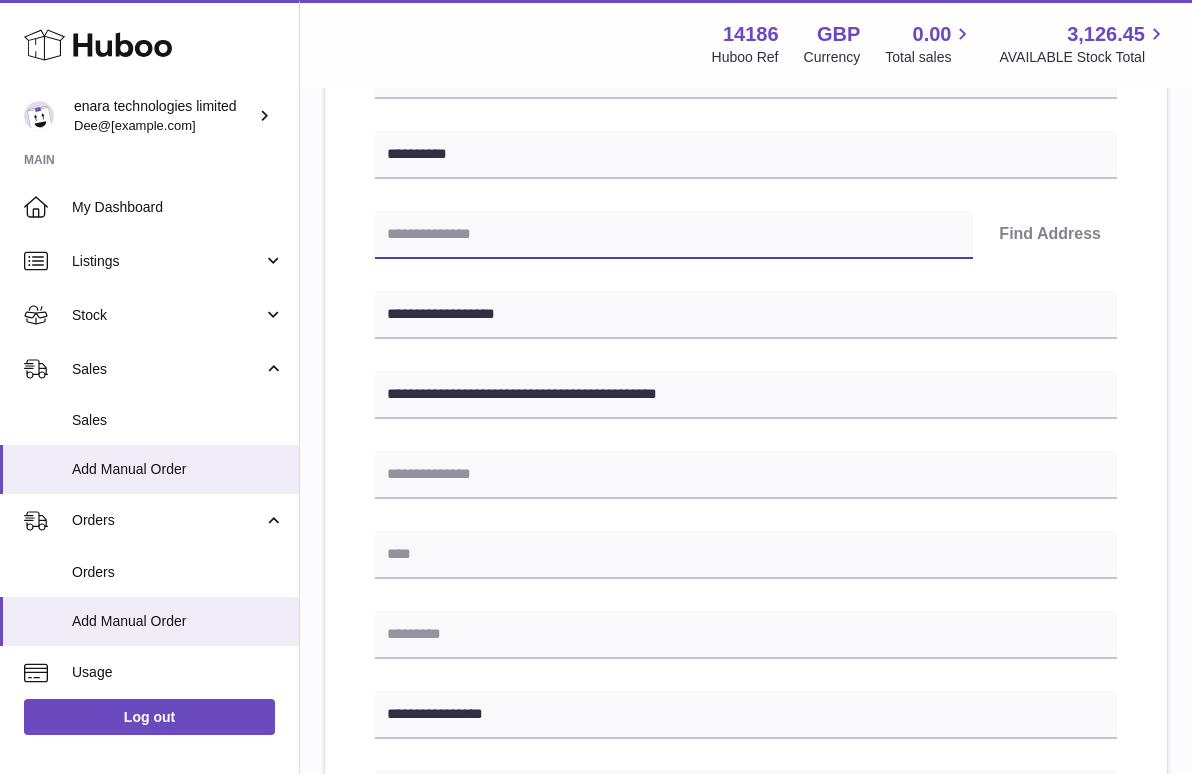 paste on "********" 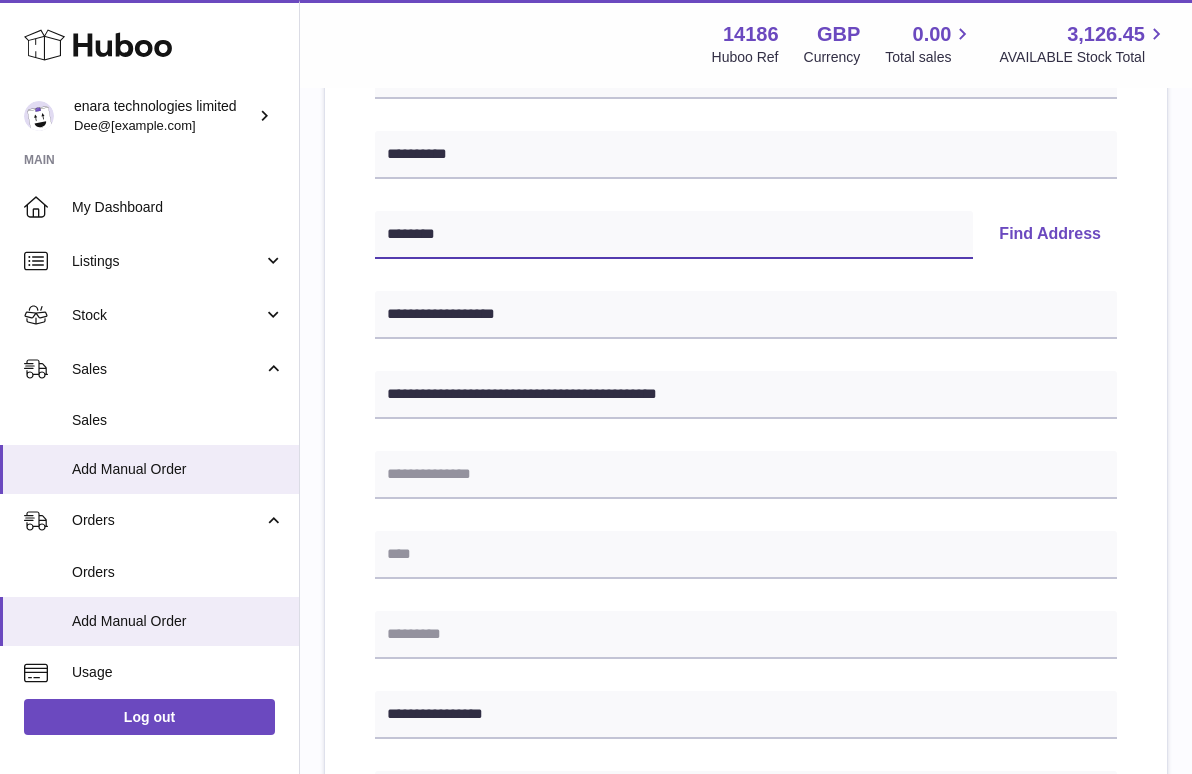 type on "********" 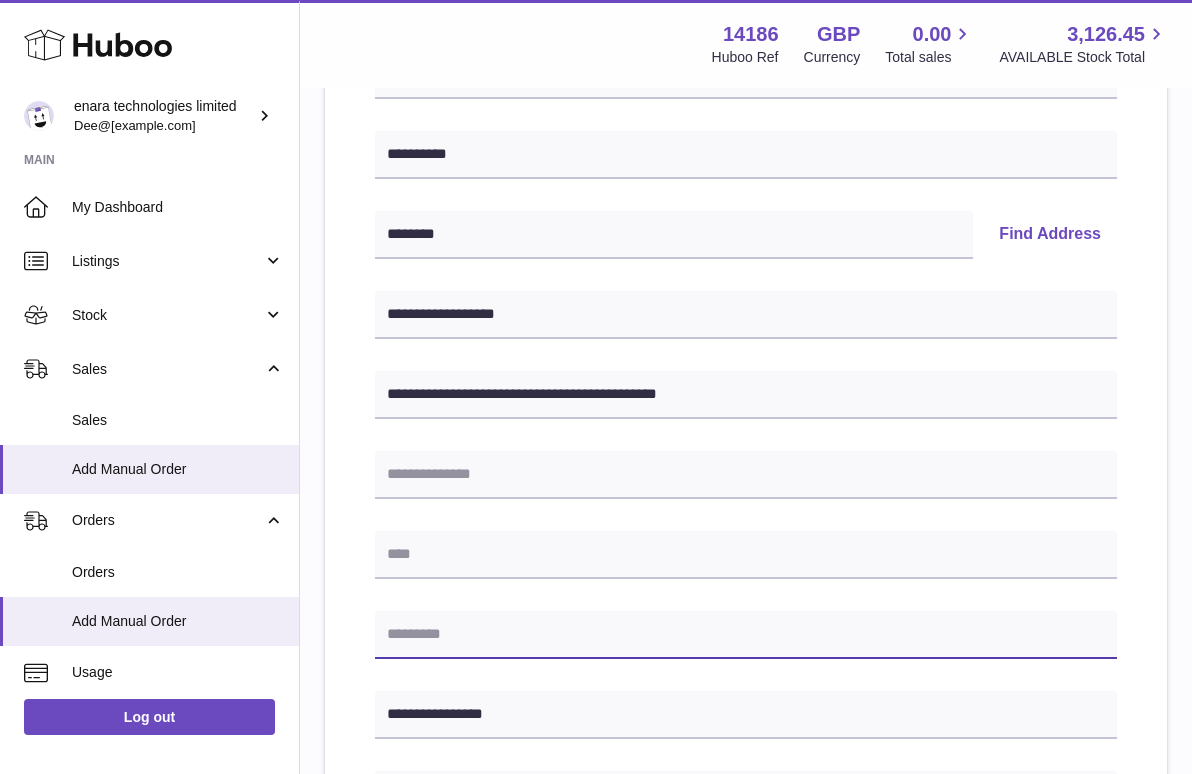 paste on "********" 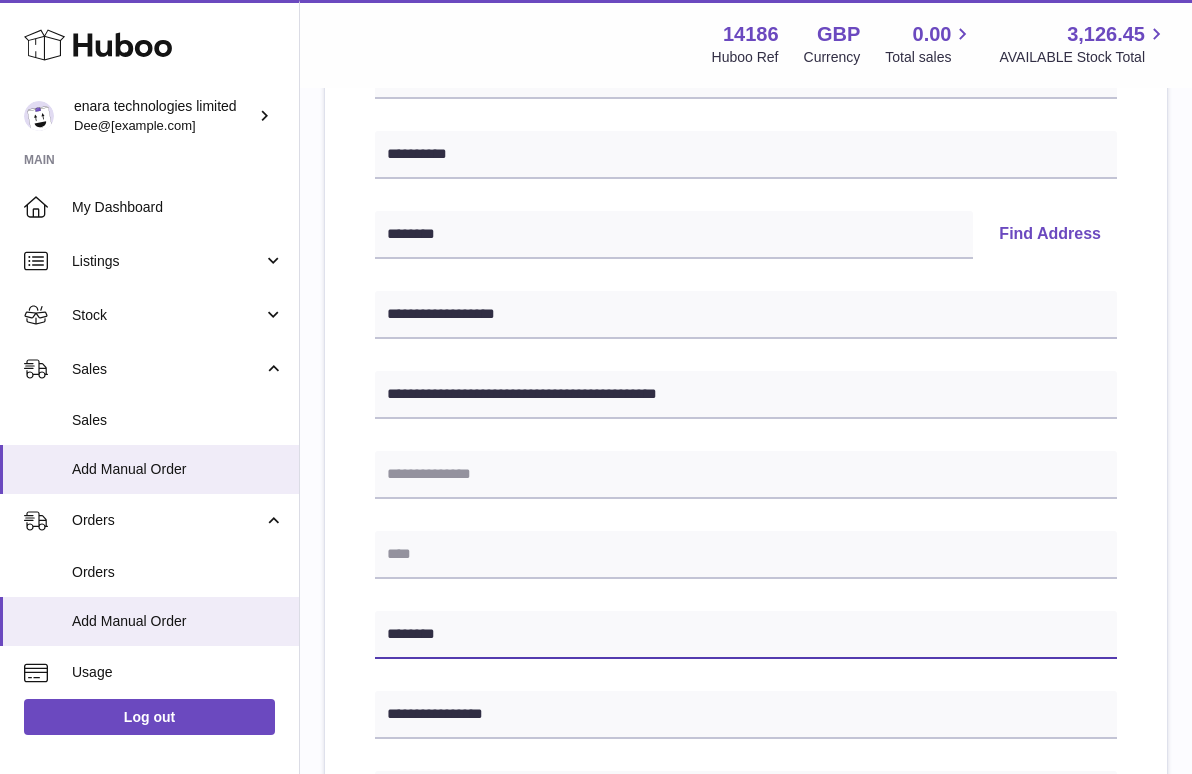 type on "********" 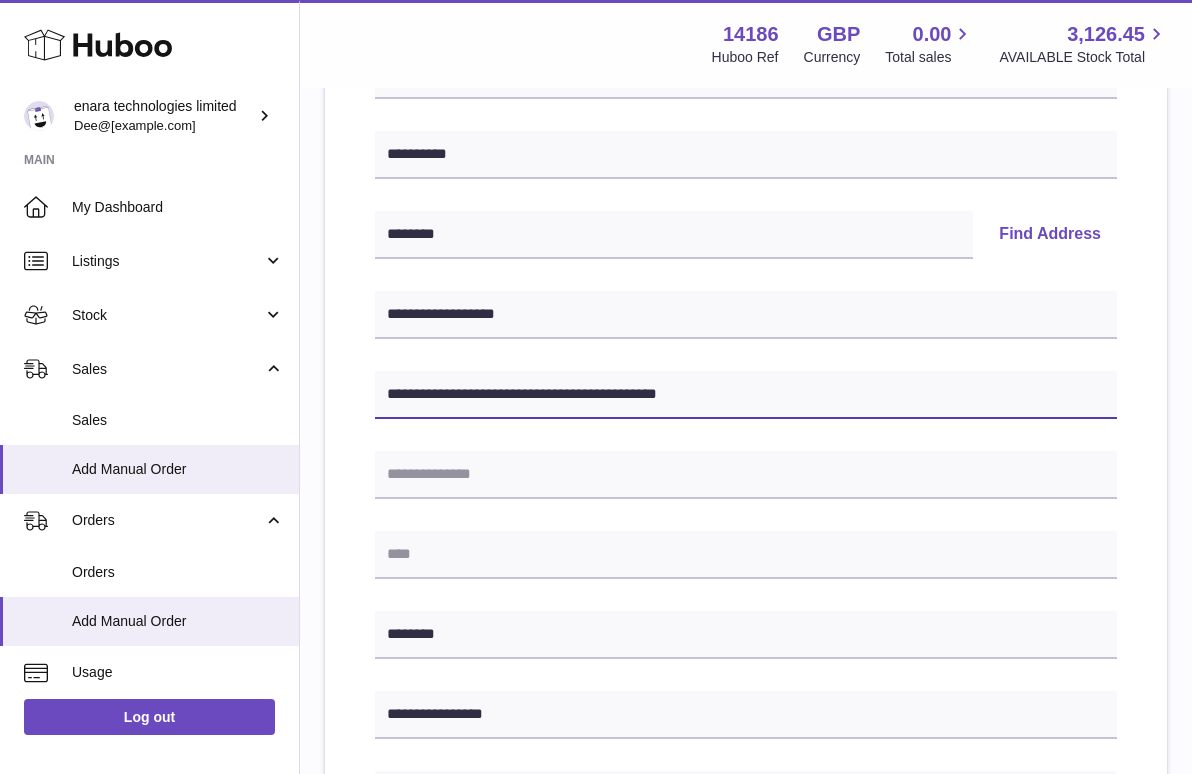 drag, startPoint x: 595, startPoint y: 391, endPoint x: 833, endPoint y: 406, distance: 238.47221 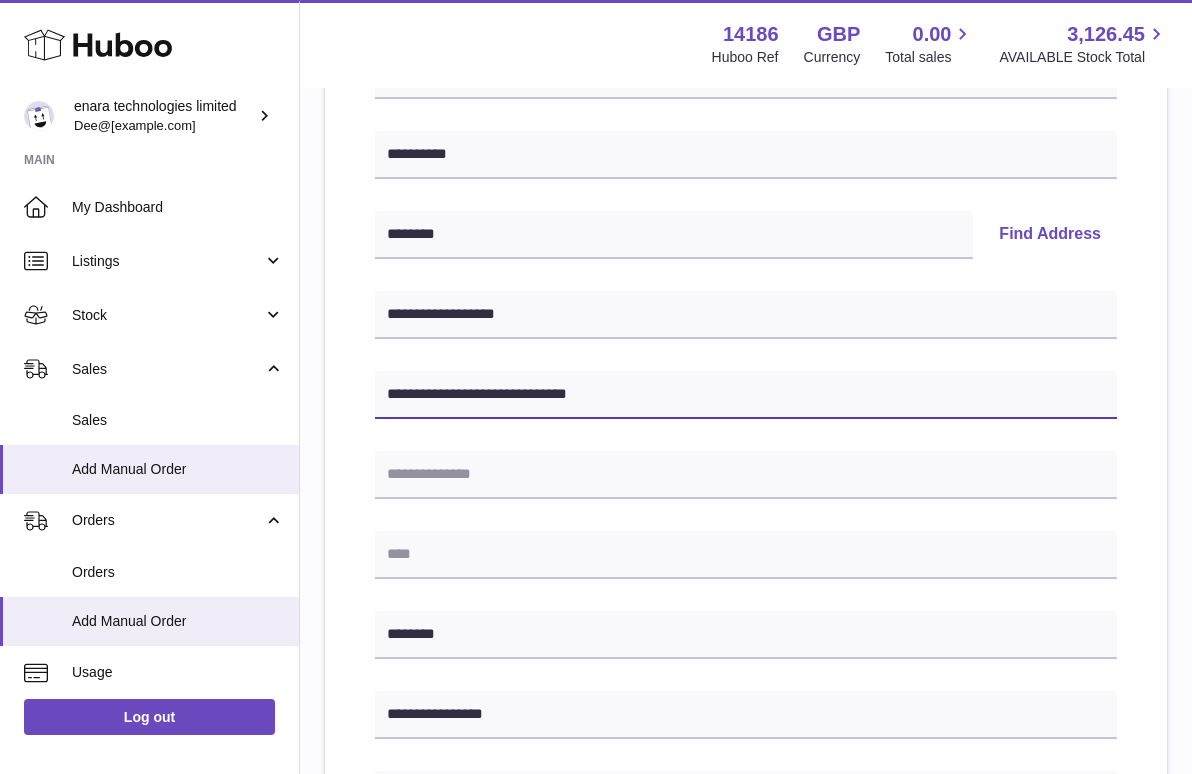 type on "**********" 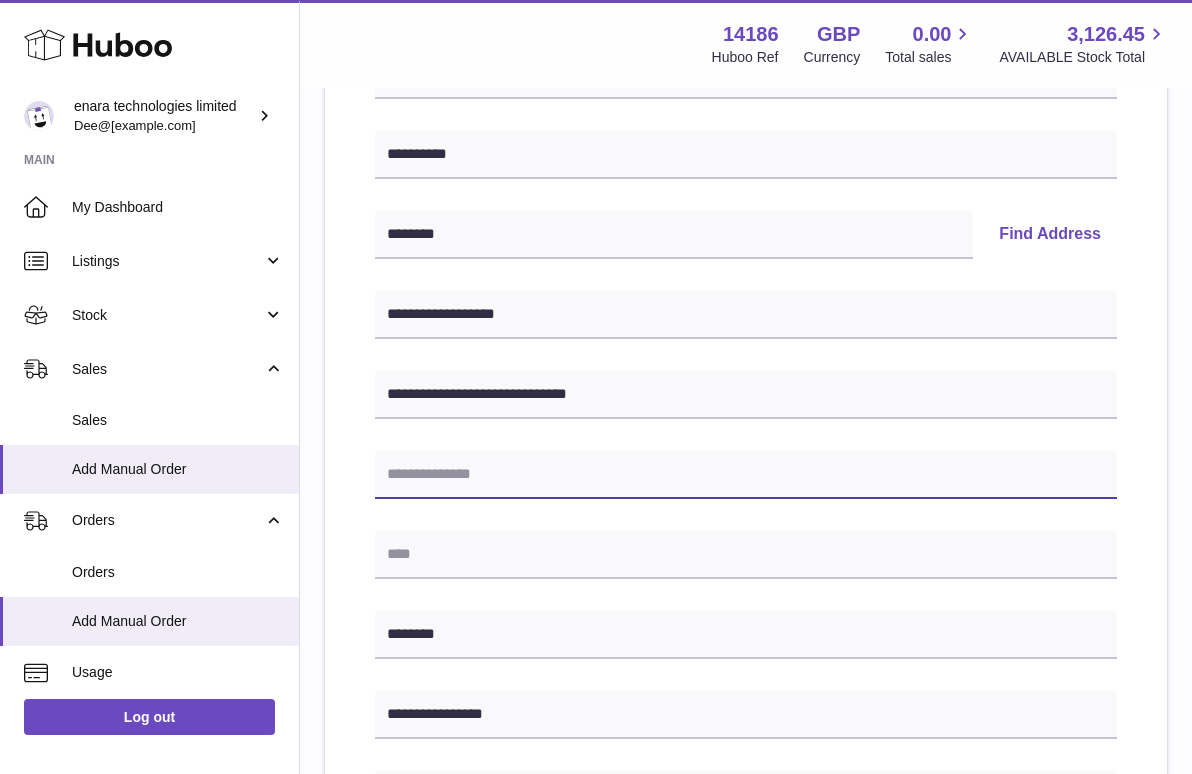 paste on "**********" 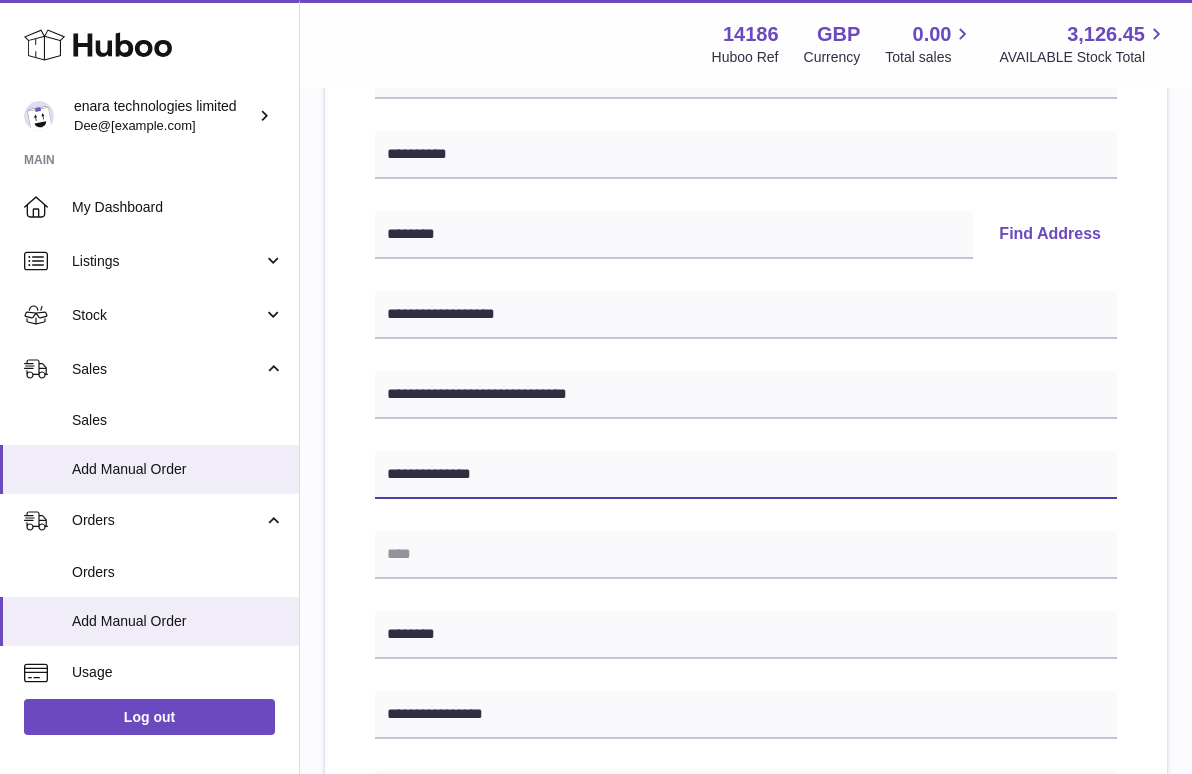 type on "**********" 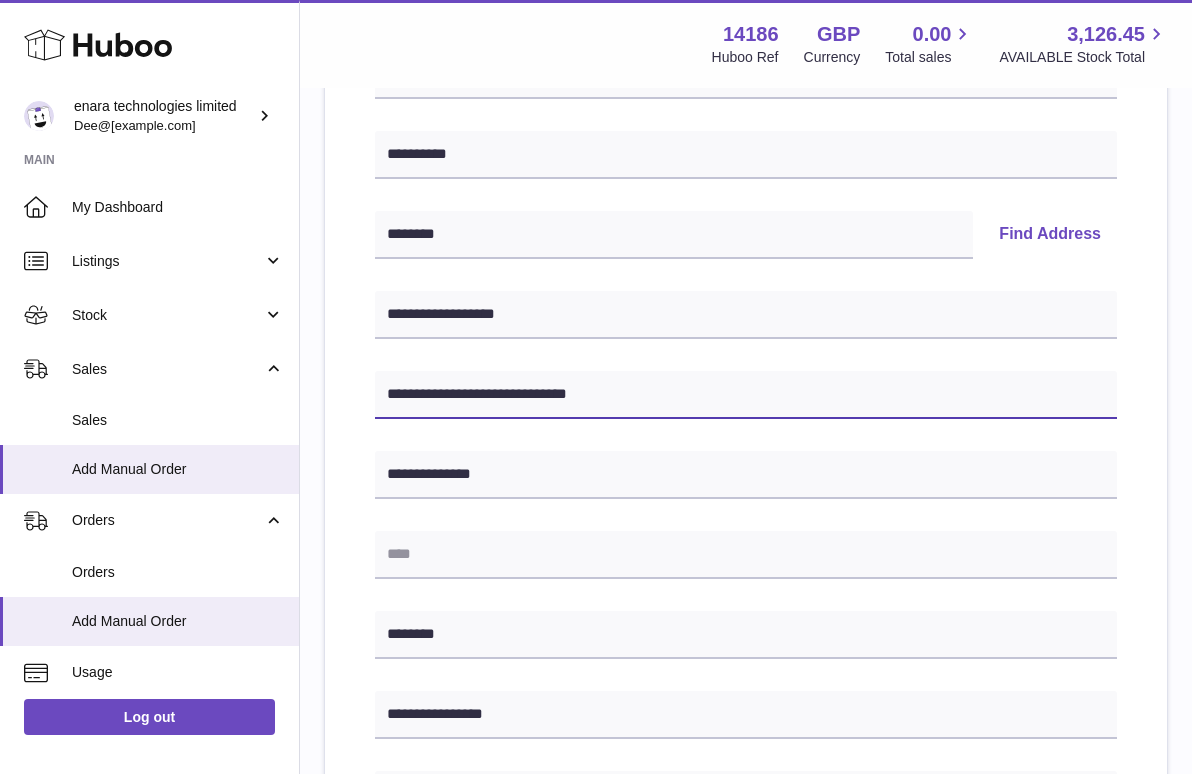 drag, startPoint x: 614, startPoint y: 404, endPoint x: 325, endPoint y: 379, distance: 290.07928 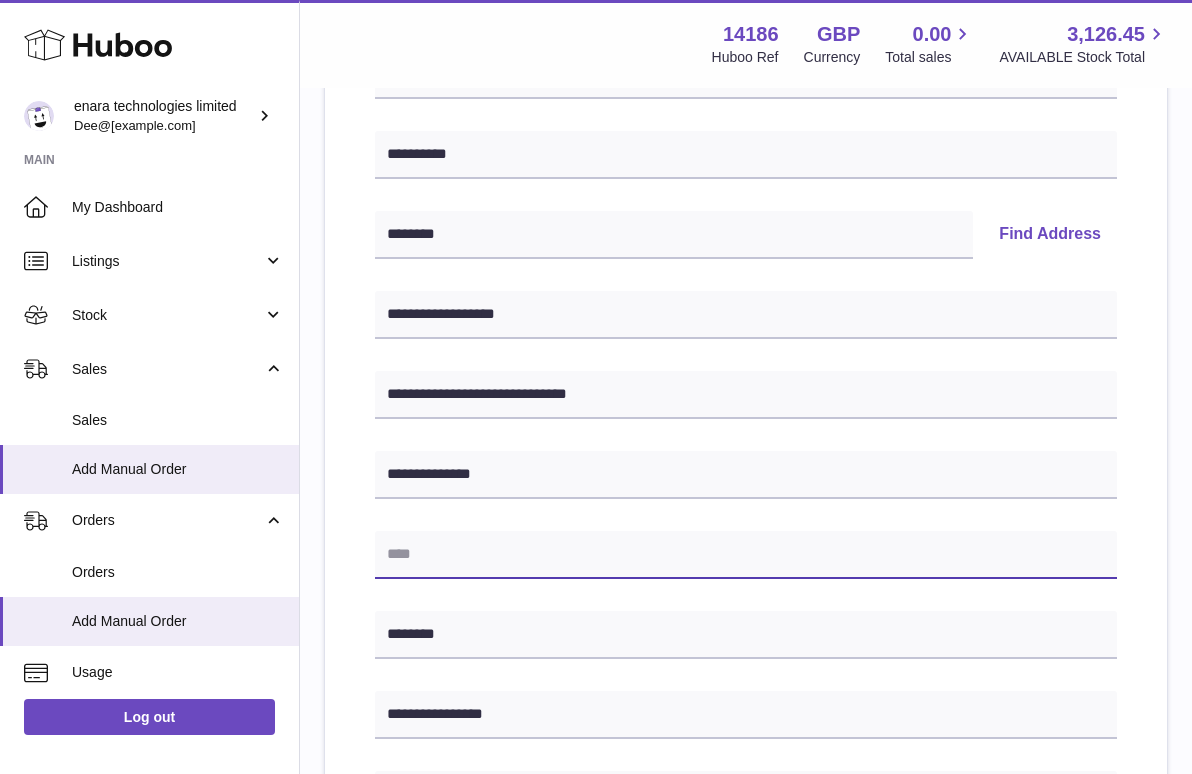 click at bounding box center [746, 555] 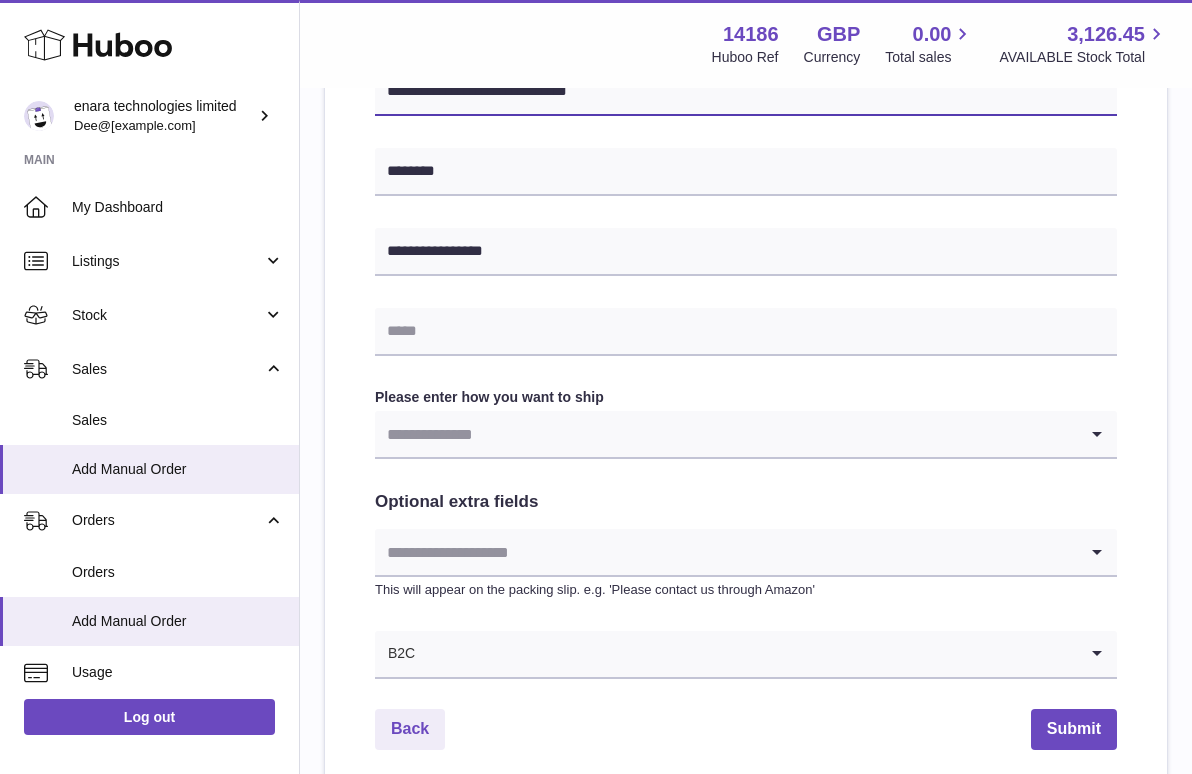 scroll, scrollTop: 820, scrollLeft: 0, axis: vertical 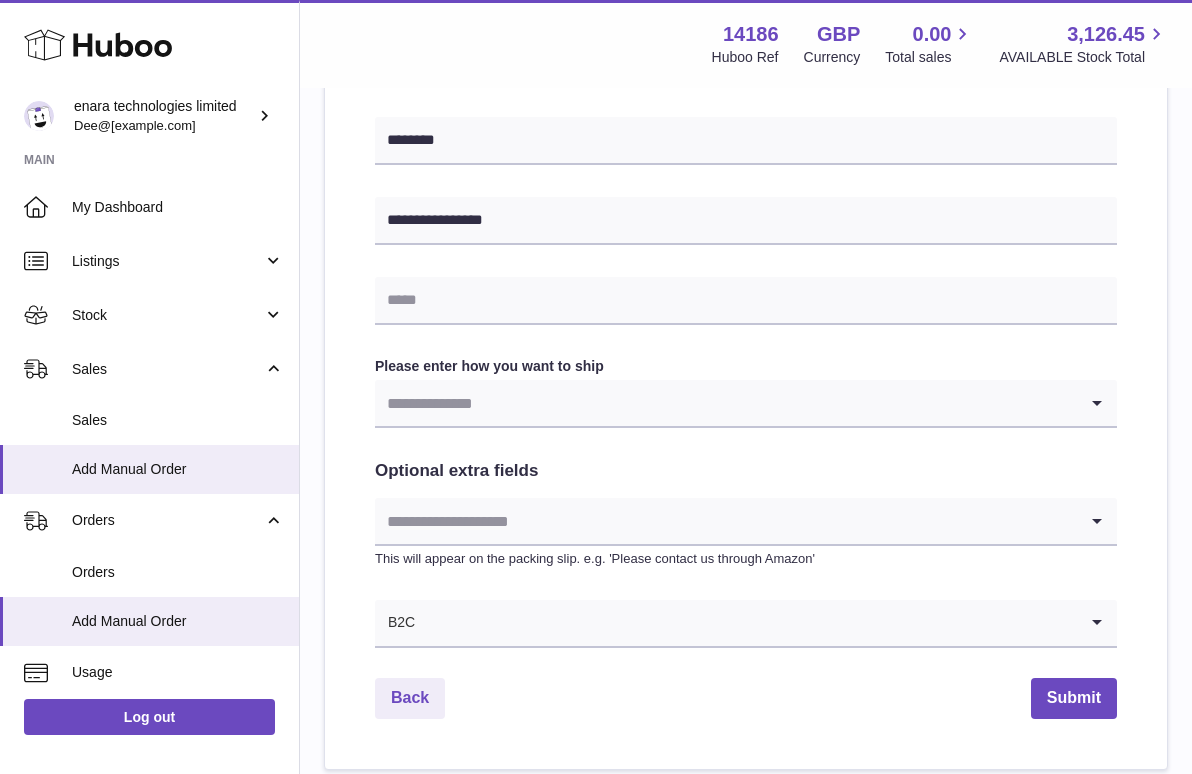 type on "**********" 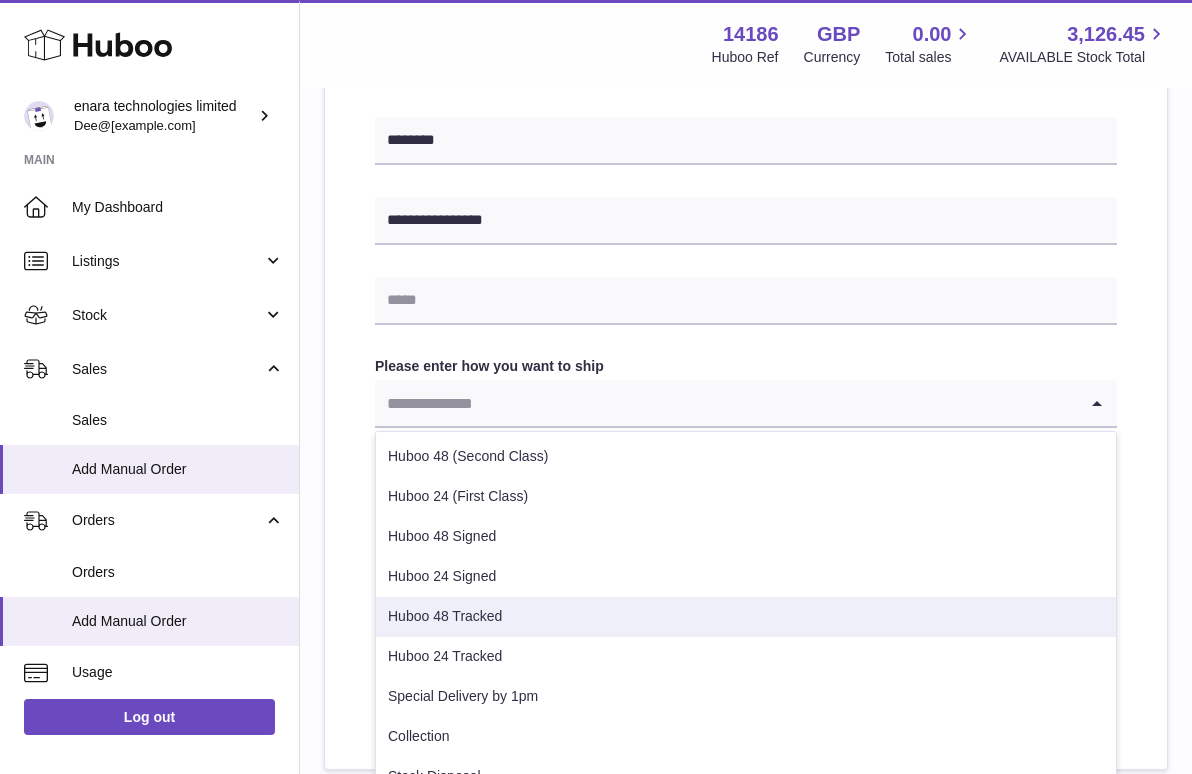 click on "Huboo 48 Tracked" at bounding box center (746, 617) 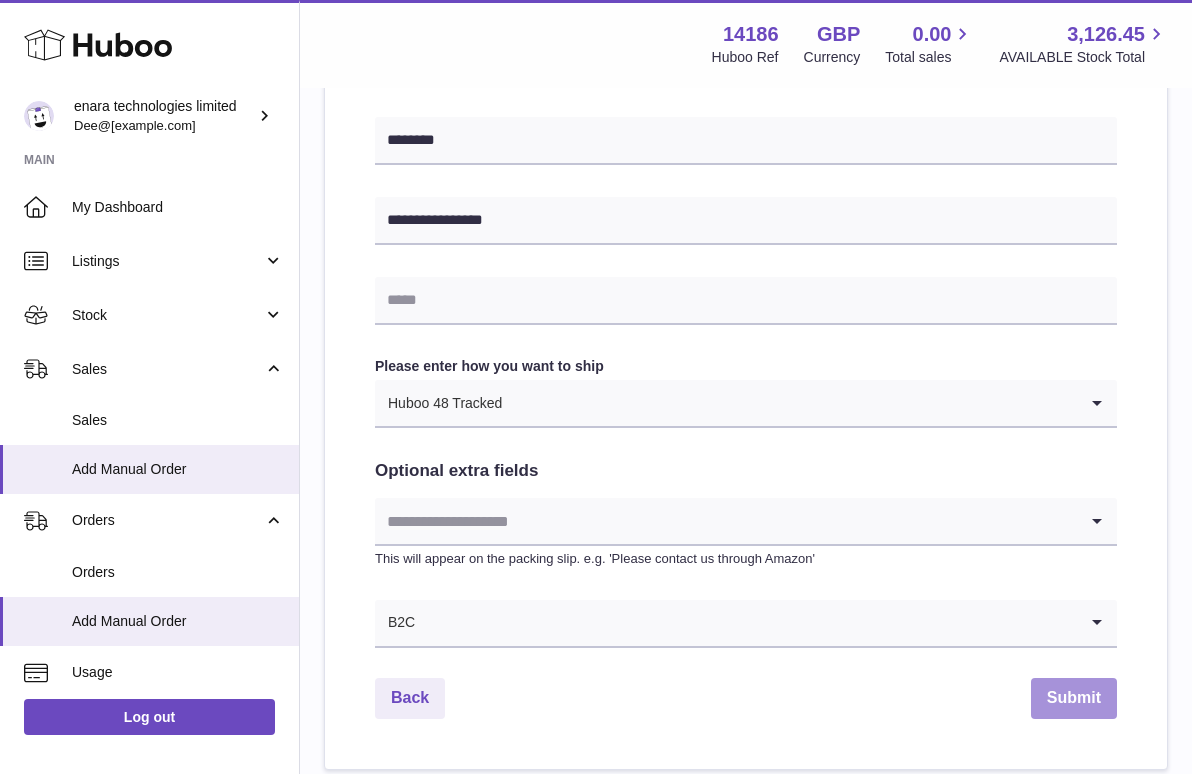 click on "Submit" at bounding box center [1074, 698] 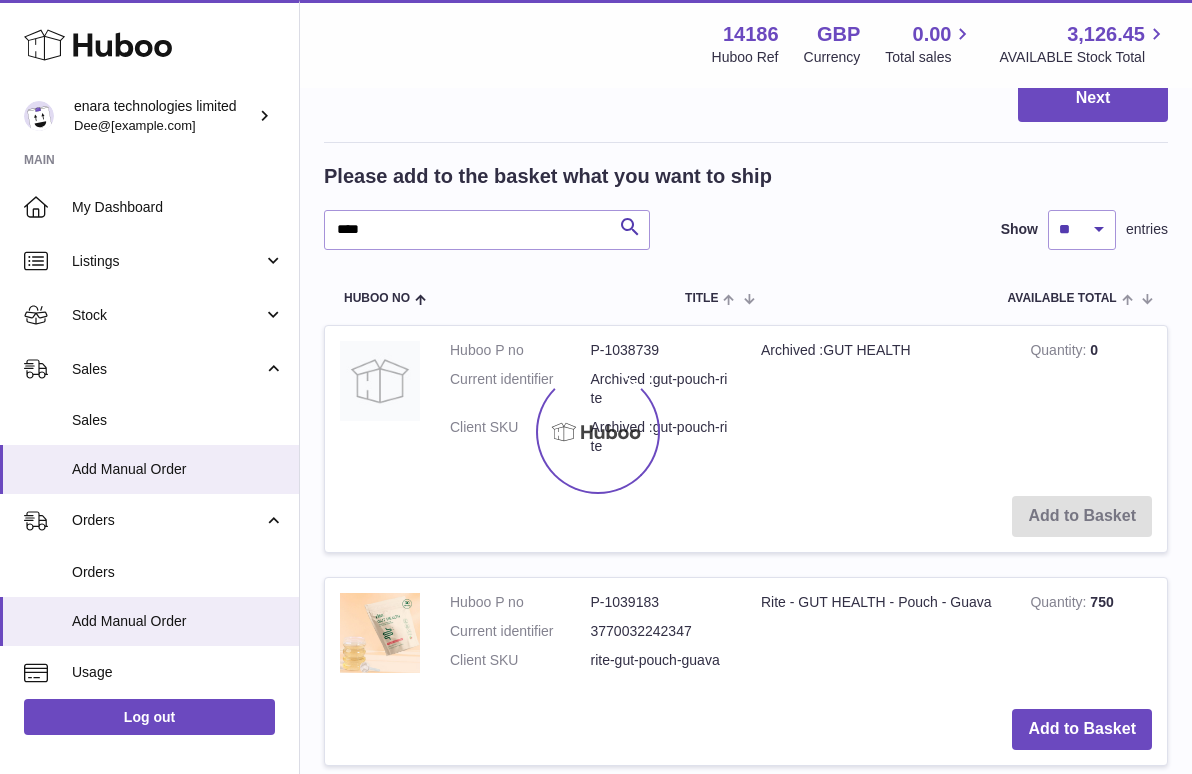 scroll, scrollTop: 0, scrollLeft: 0, axis: both 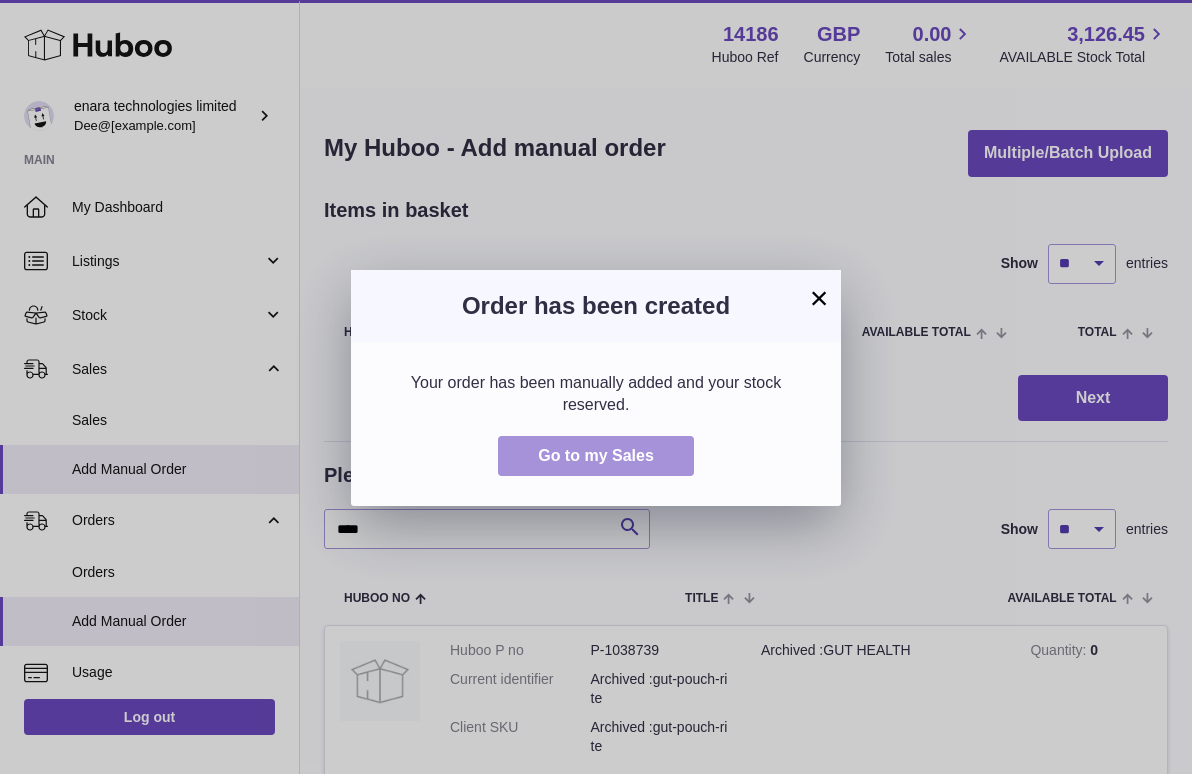 click on "Go to my Sales" at bounding box center (596, 456) 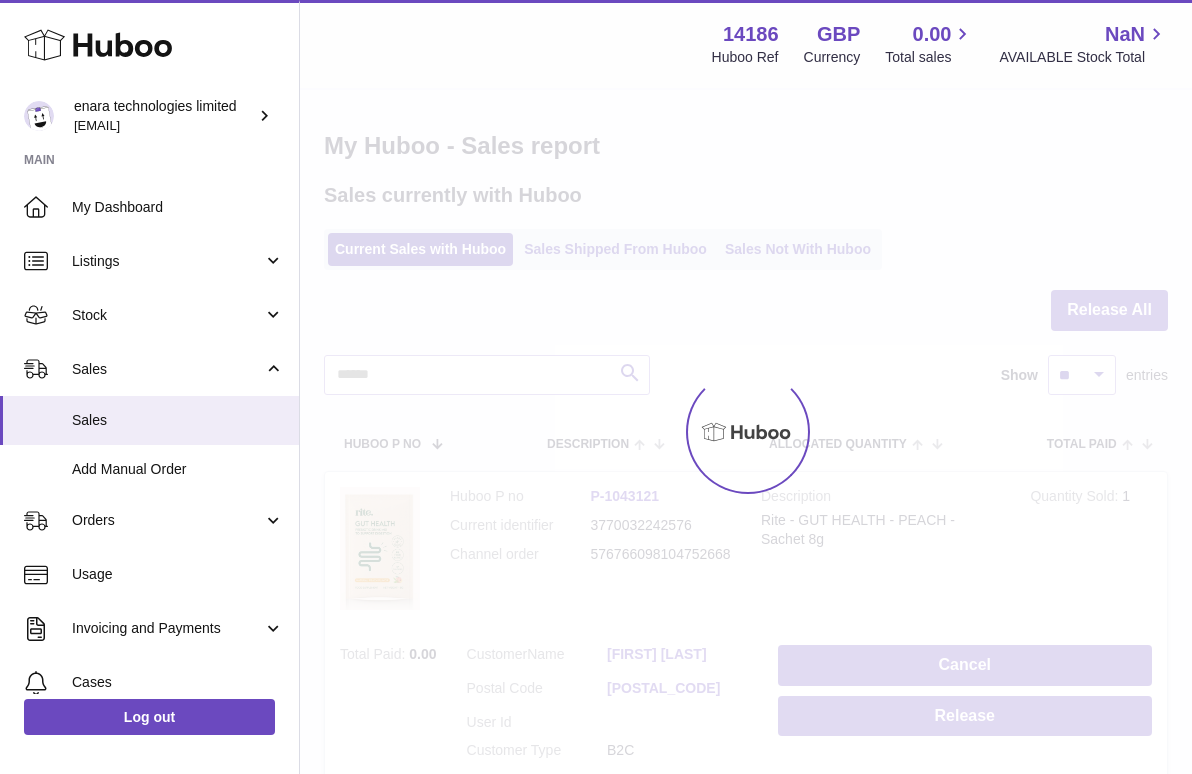 scroll, scrollTop: 0, scrollLeft: 0, axis: both 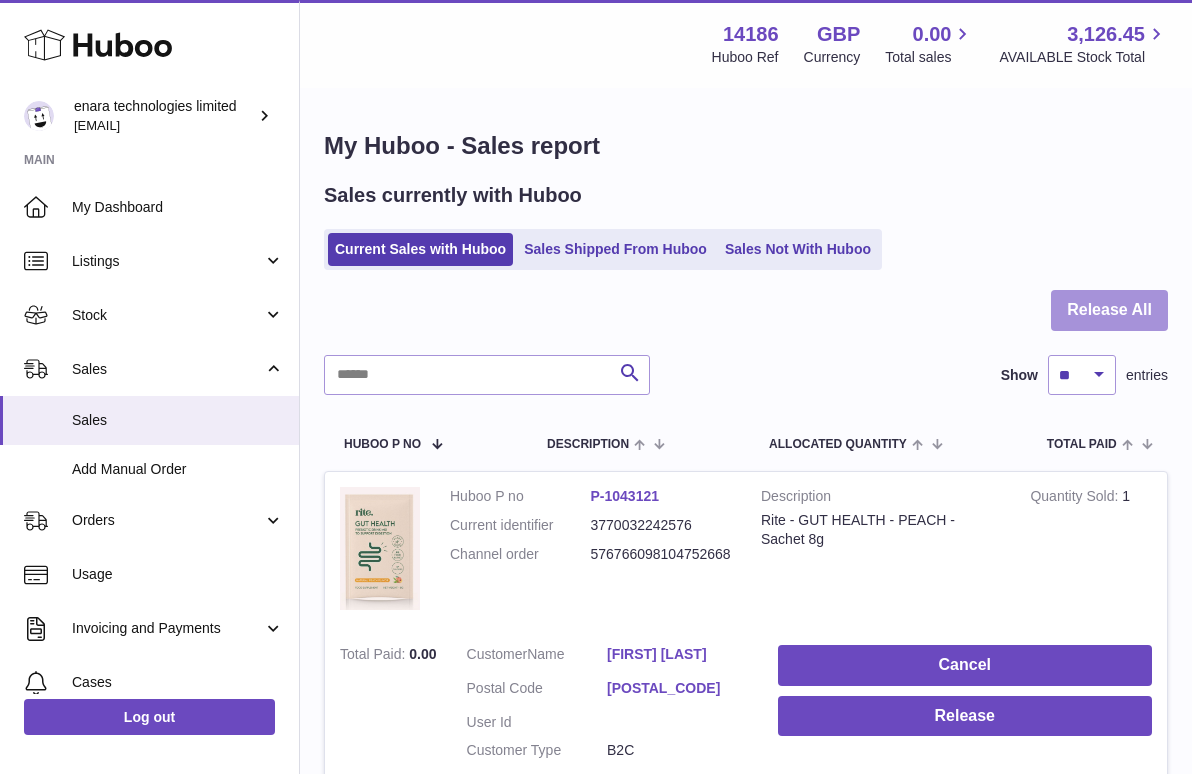 click on "Release All" at bounding box center [1109, 310] 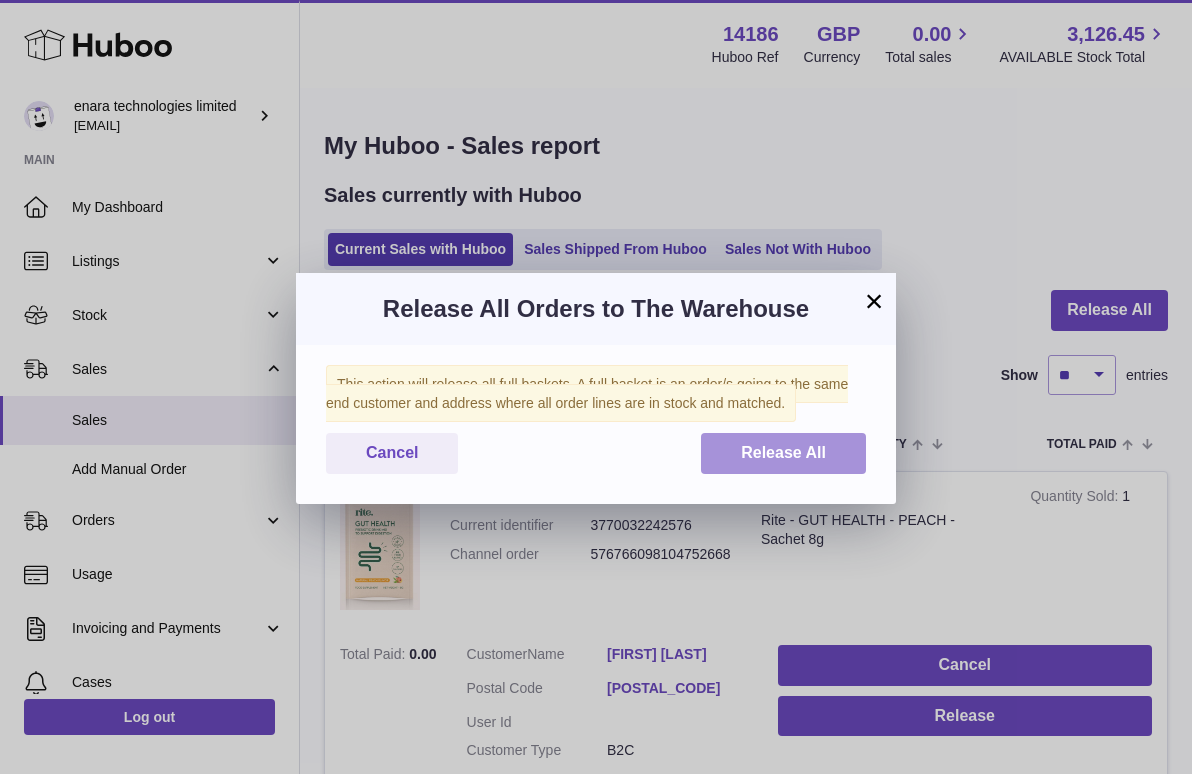 click on "Release All" at bounding box center (783, 453) 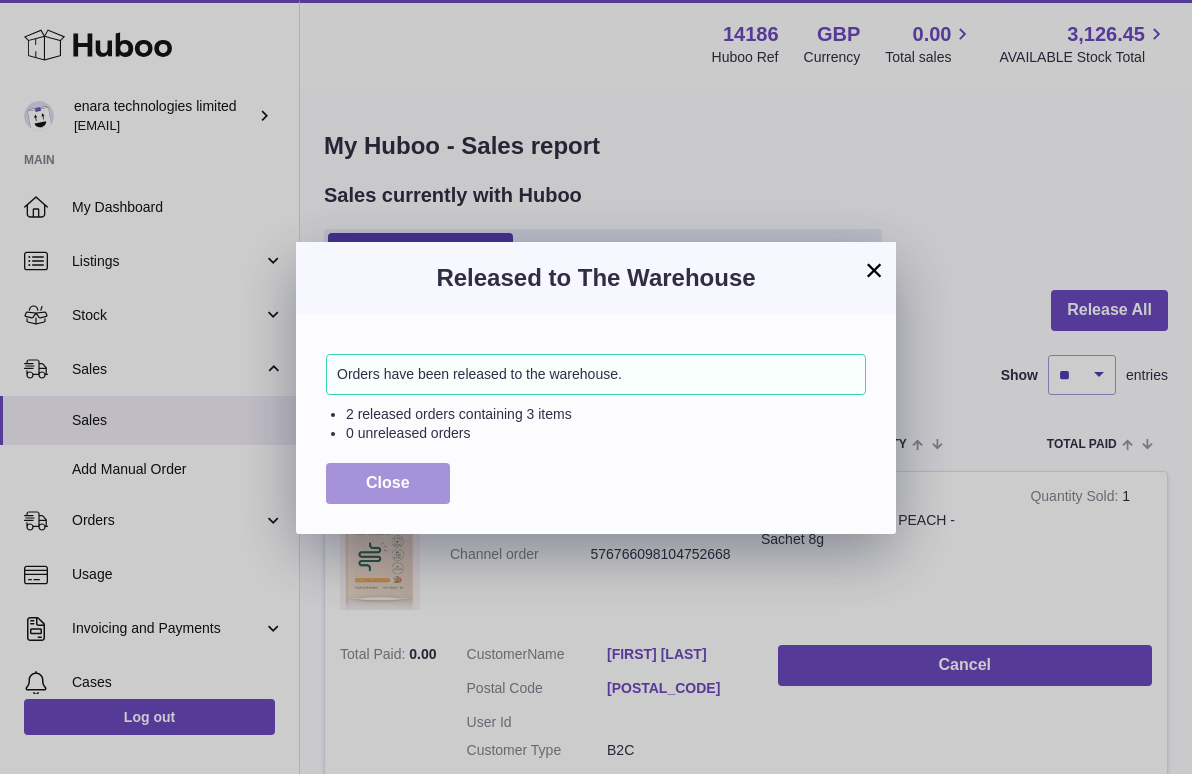 click on "Close" at bounding box center [388, 483] 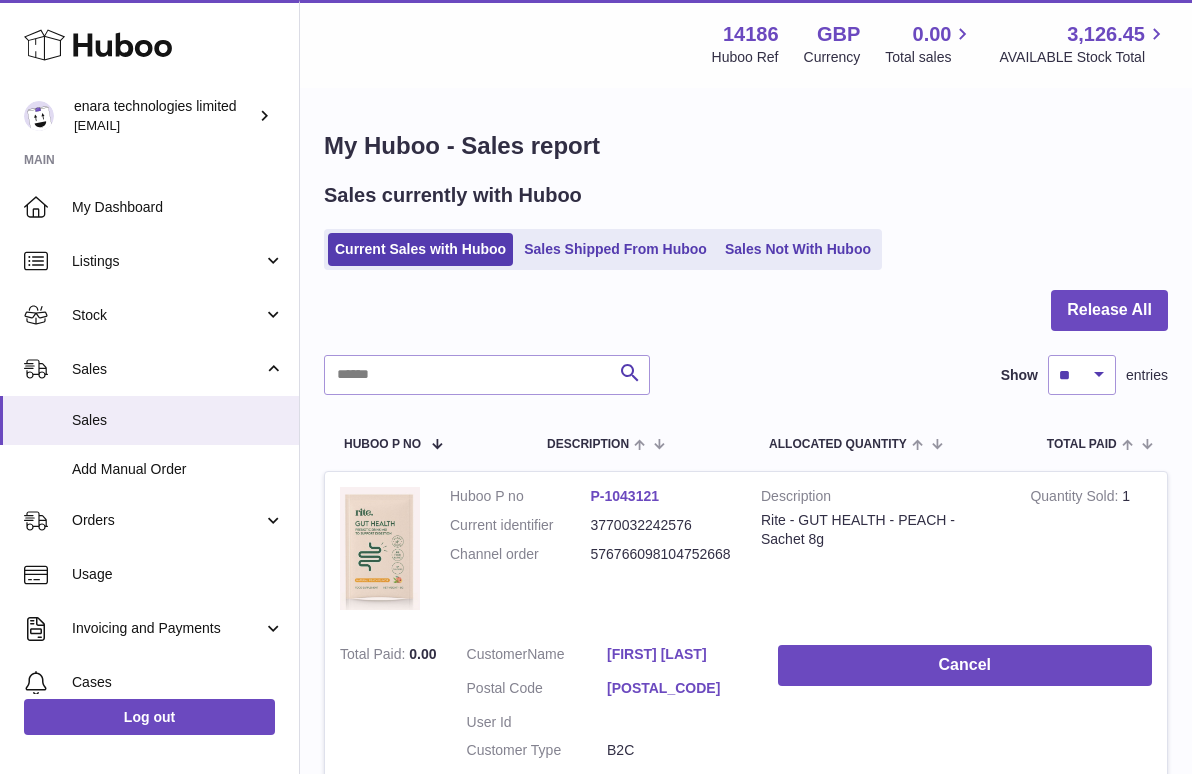 scroll, scrollTop: 0, scrollLeft: 0, axis: both 